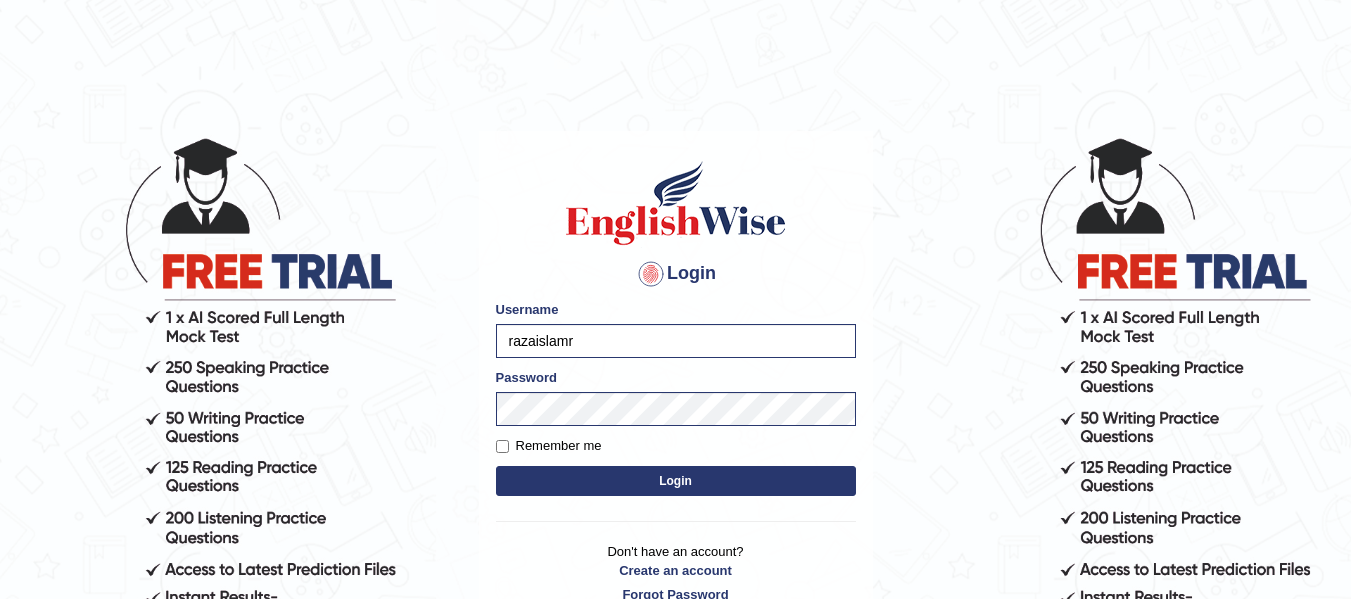 scroll, scrollTop: 0, scrollLeft: 0, axis: both 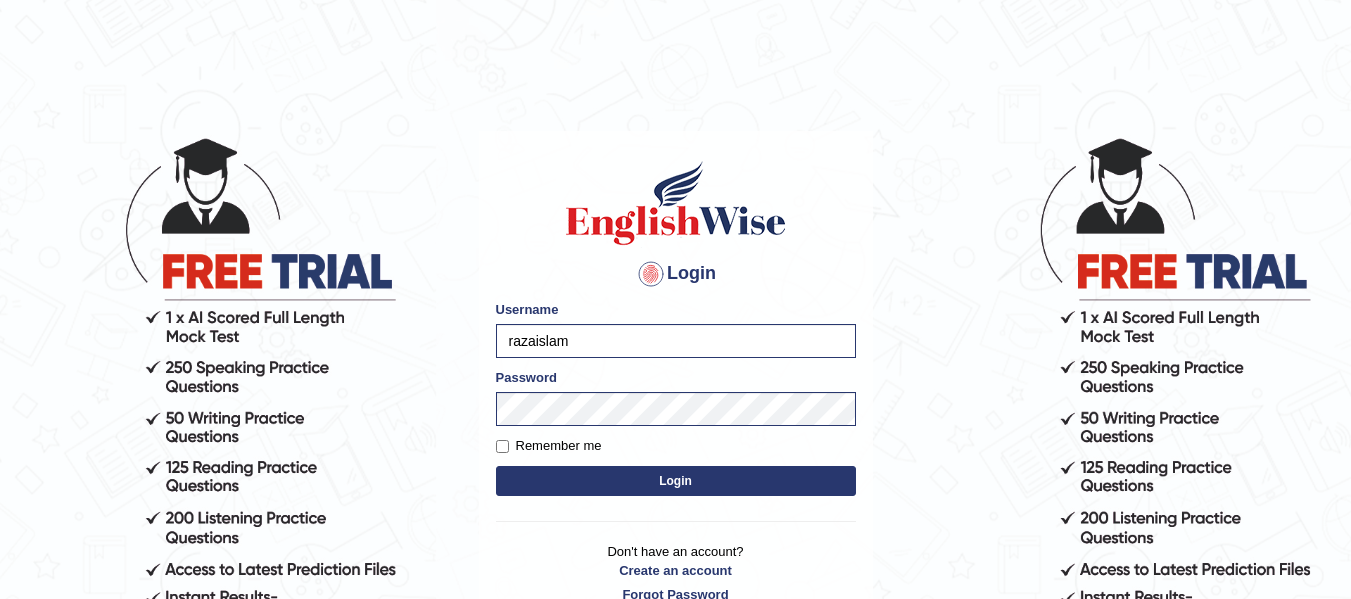 click on "Remember me" at bounding box center [549, 446] 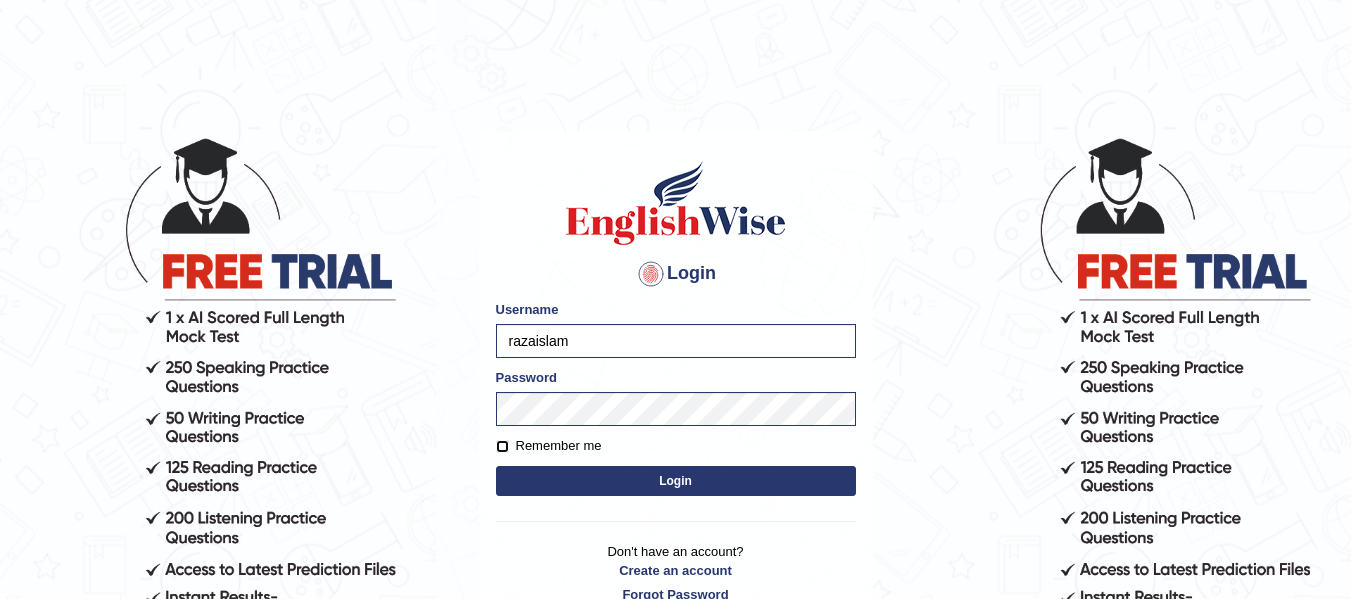 click on "Remember me" at bounding box center [502, 446] 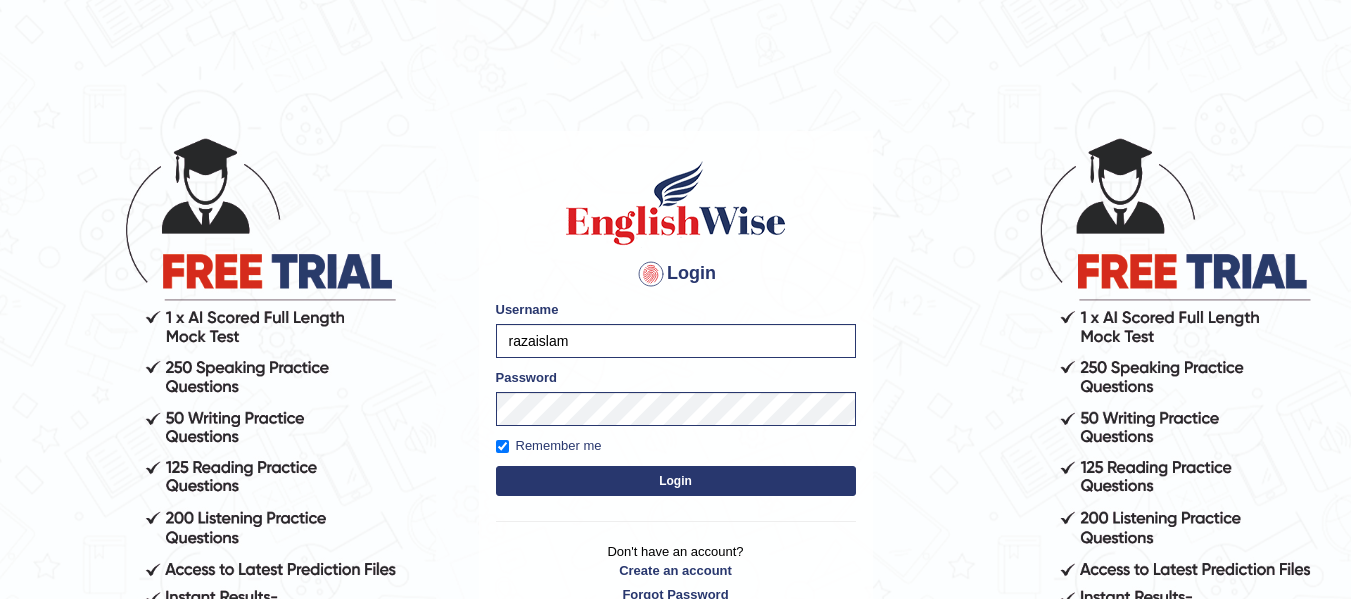 click on "Login" at bounding box center [676, 481] 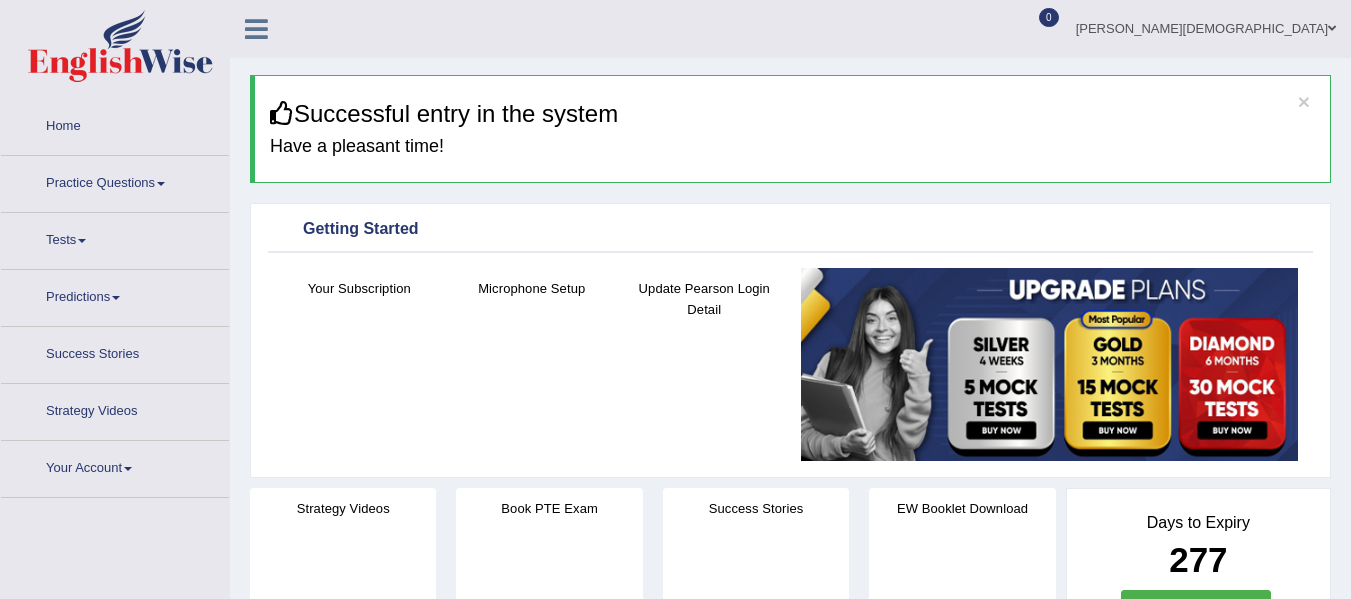 scroll, scrollTop: 0, scrollLeft: 0, axis: both 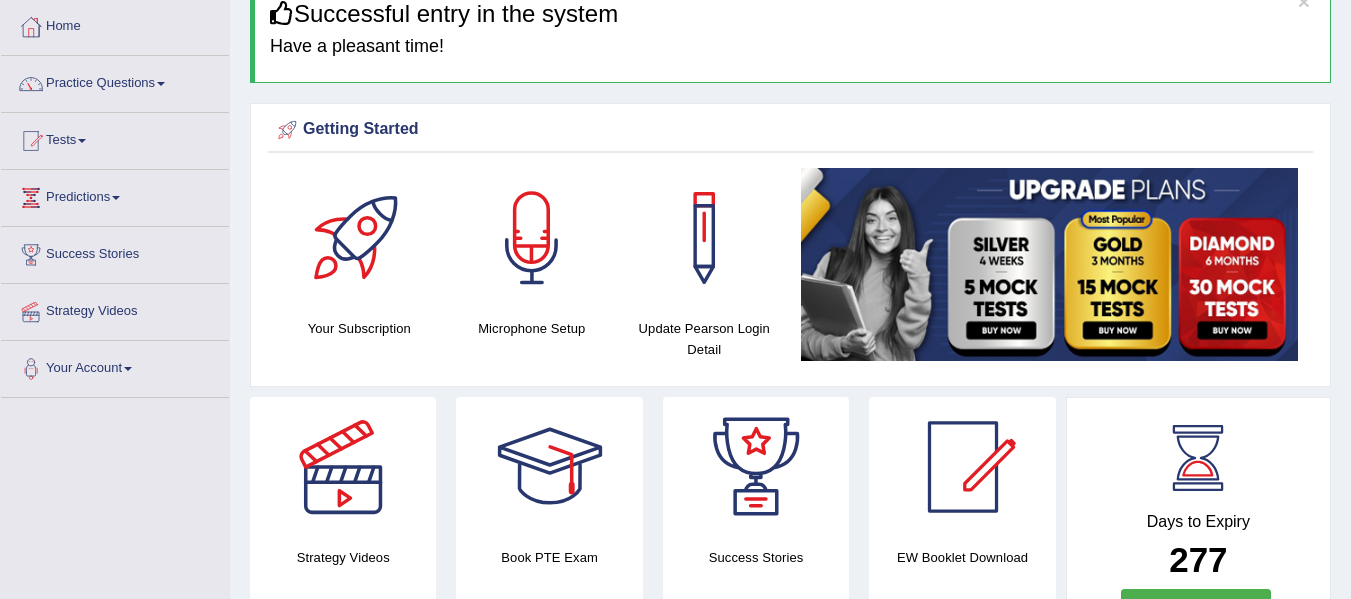 click on "Practice Questions" at bounding box center [115, 81] 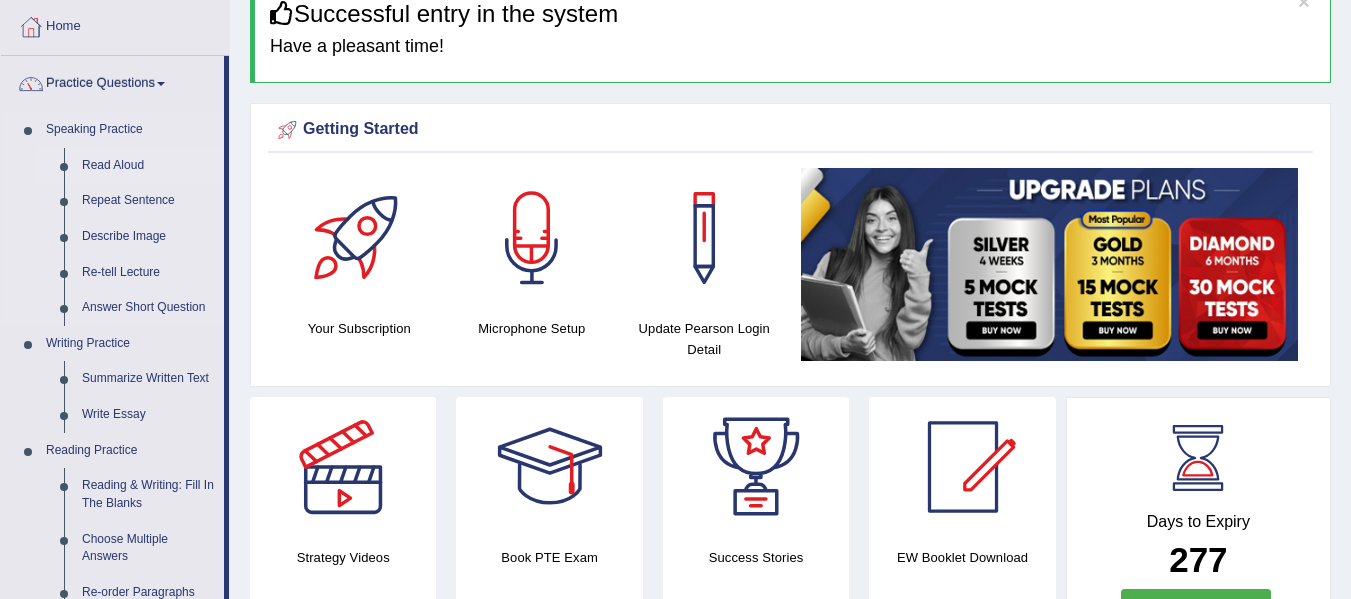 click on "Read Aloud" at bounding box center (148, 166) 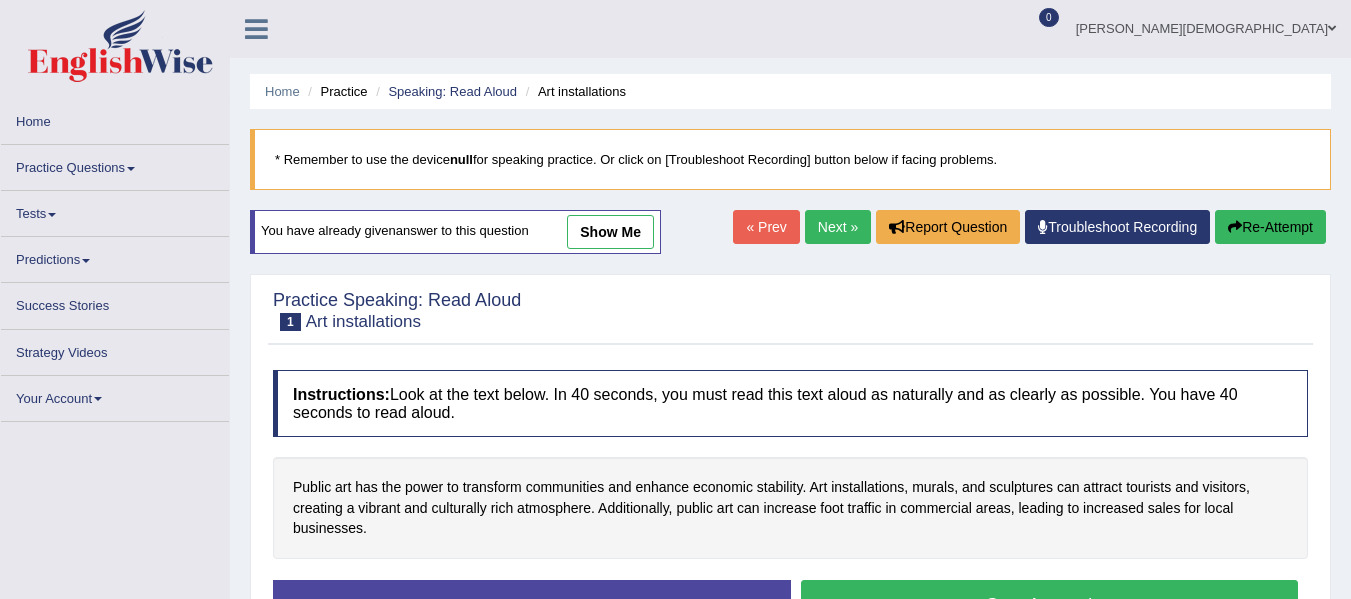 scroll, scrollTop: 0, scrollLeft: 0, axis: both 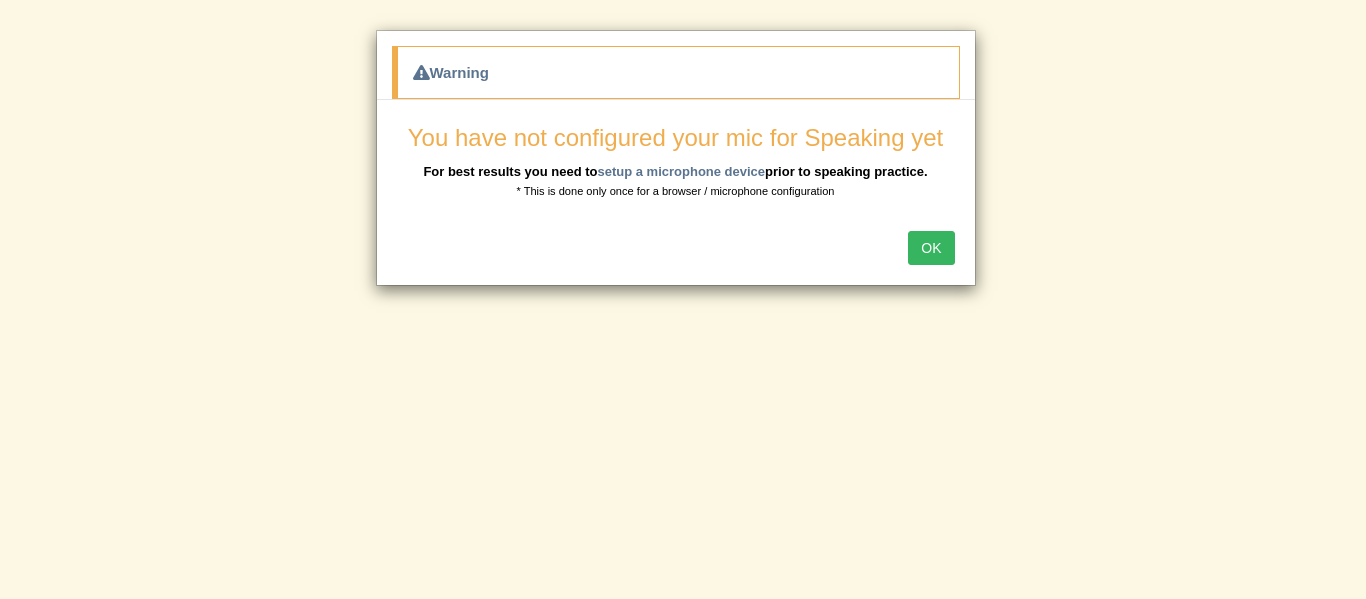 click on "OK" at bounding box center (931, 248) 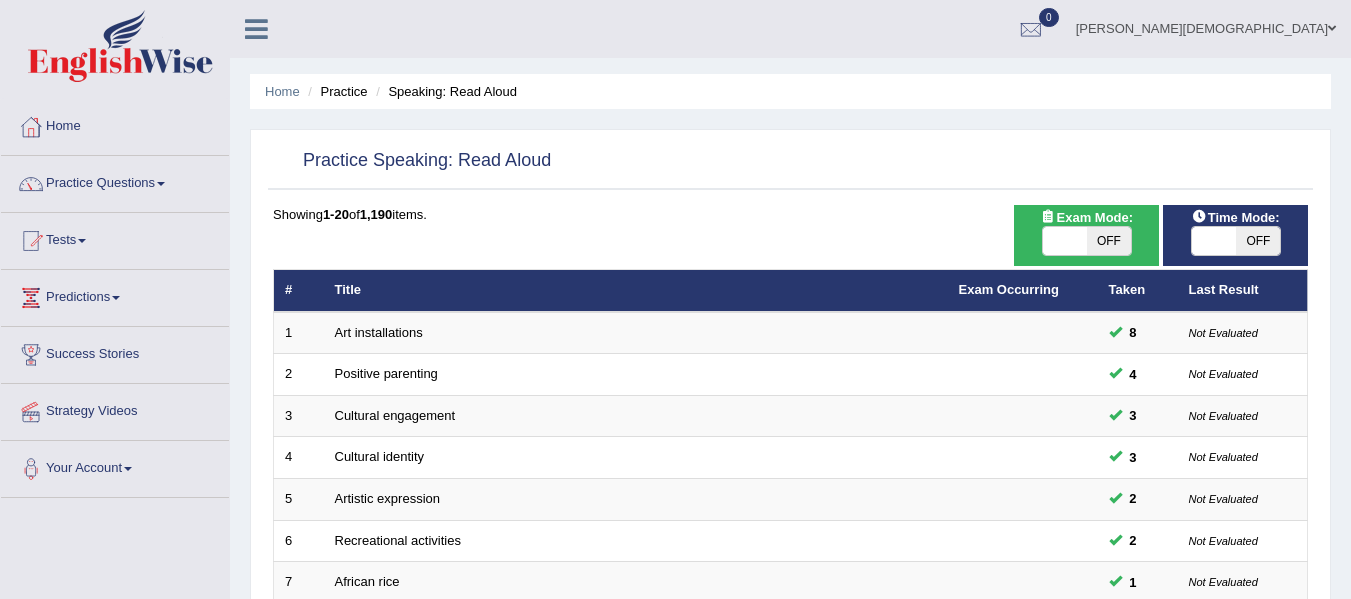 scroll, scrollTop: 0, scrollLeft: 0, axis: both 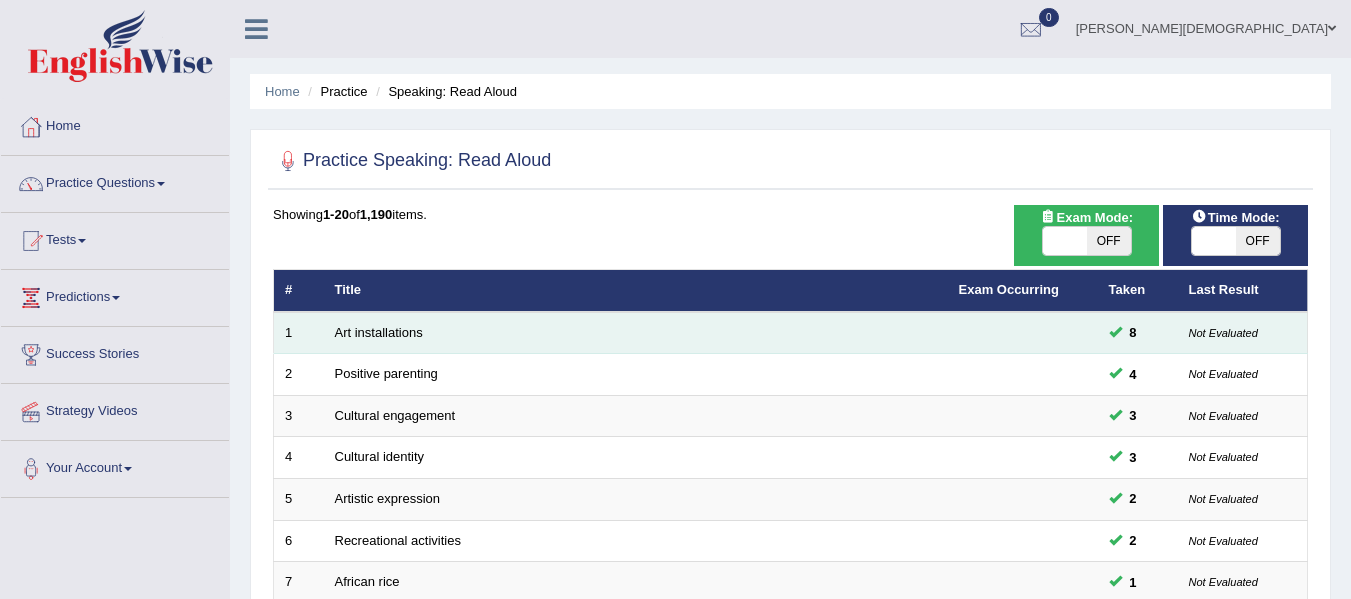 click on "Art installations" at bounding box center [636, 333] 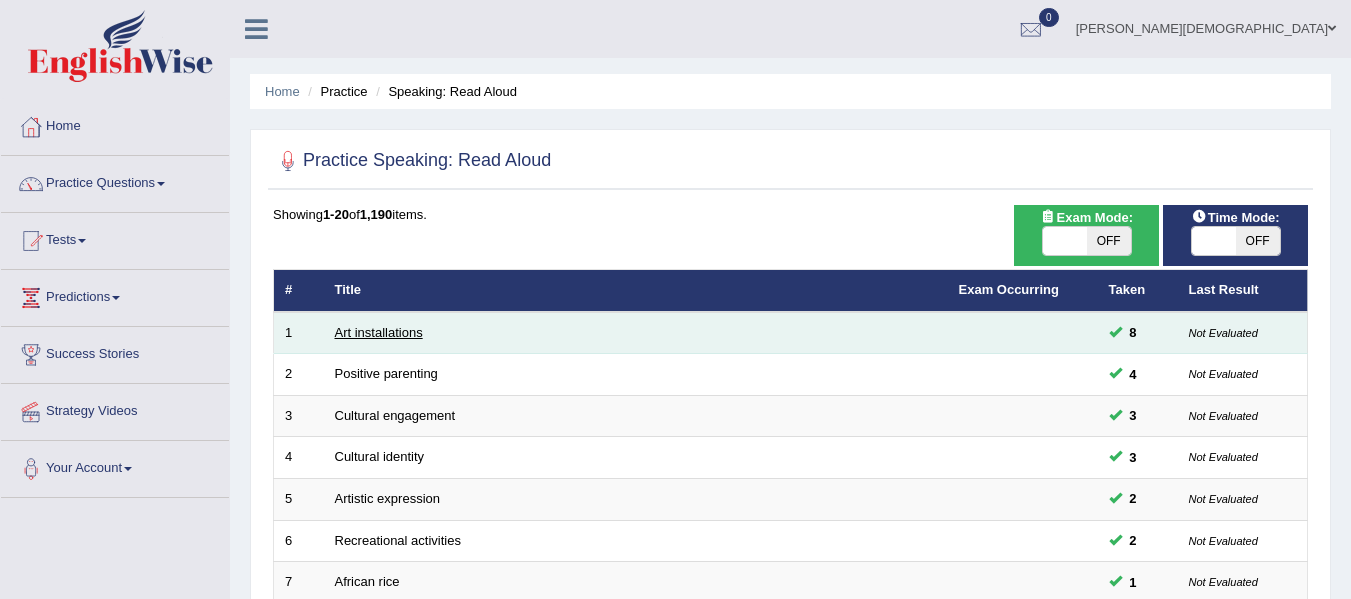 click on "Art installations" at bounding box center [379, 332] 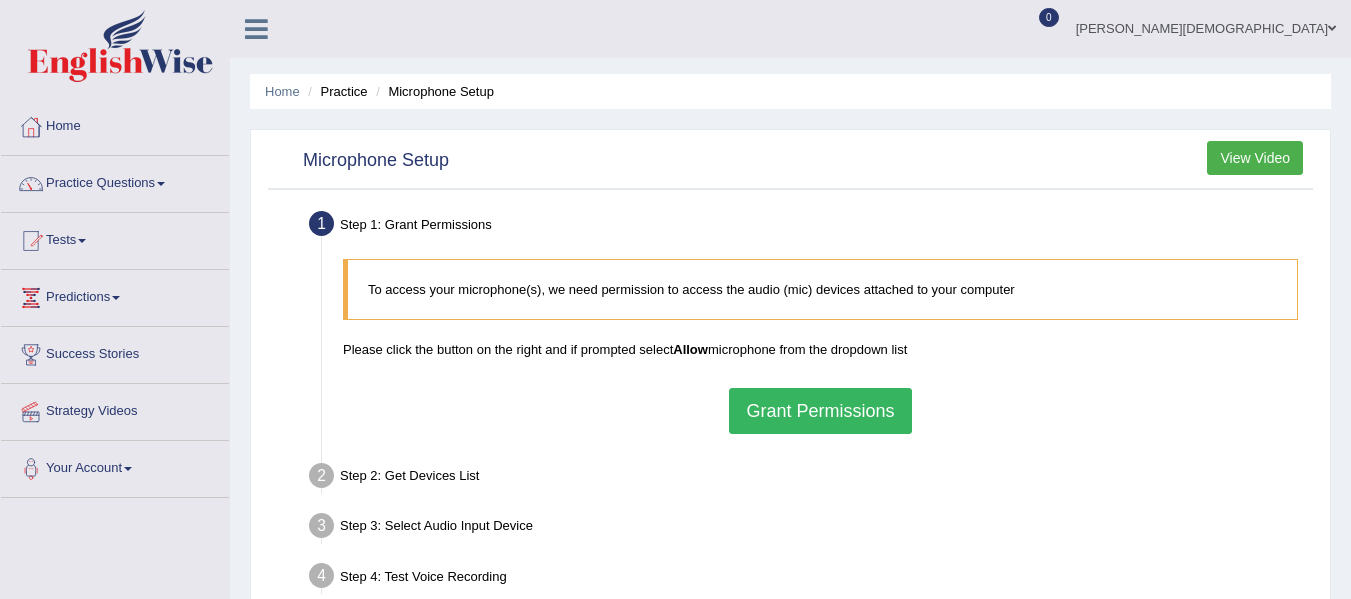 scroll, scrollTop: 0, scrollLeft: 0, axis: both 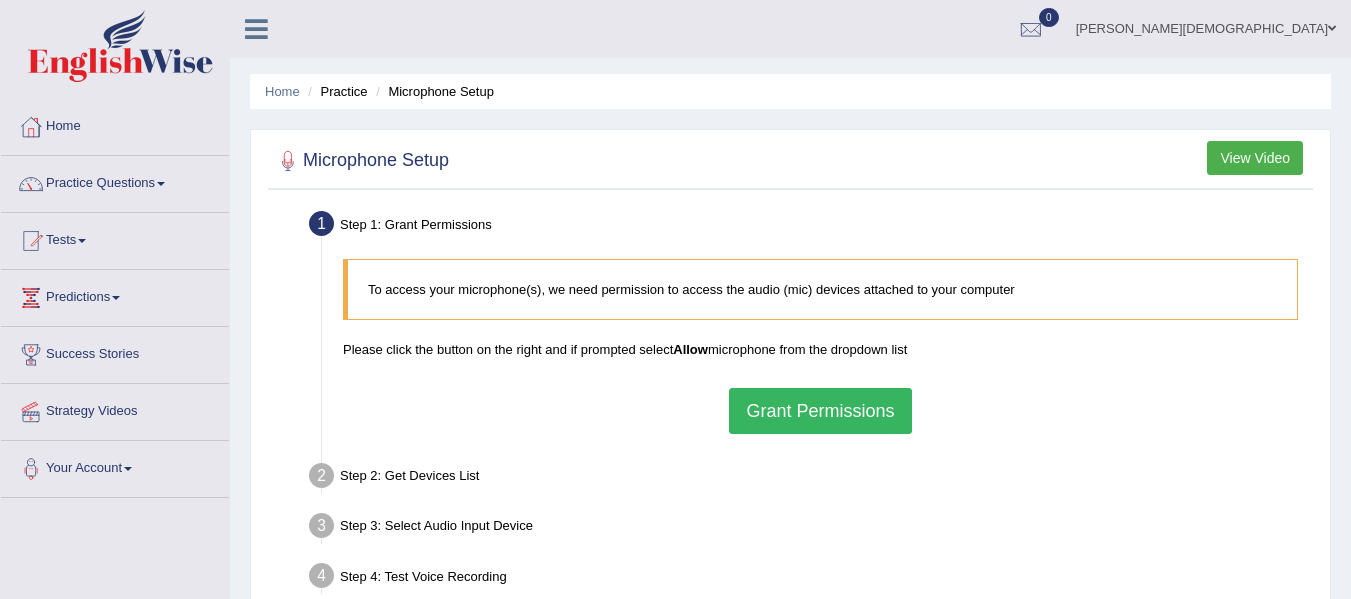 click on "Grant Permissions" at bounding box center (820, 411) 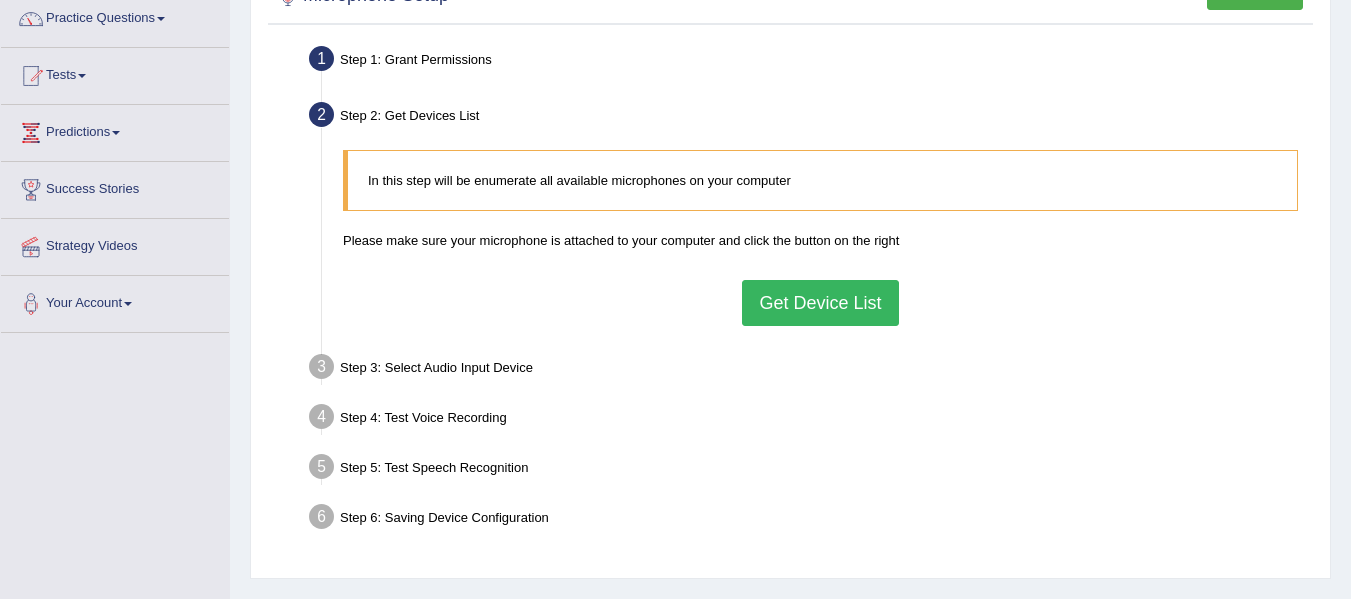 scroll, scrollTop: 200, scrollLeft: 0, axis: vertical 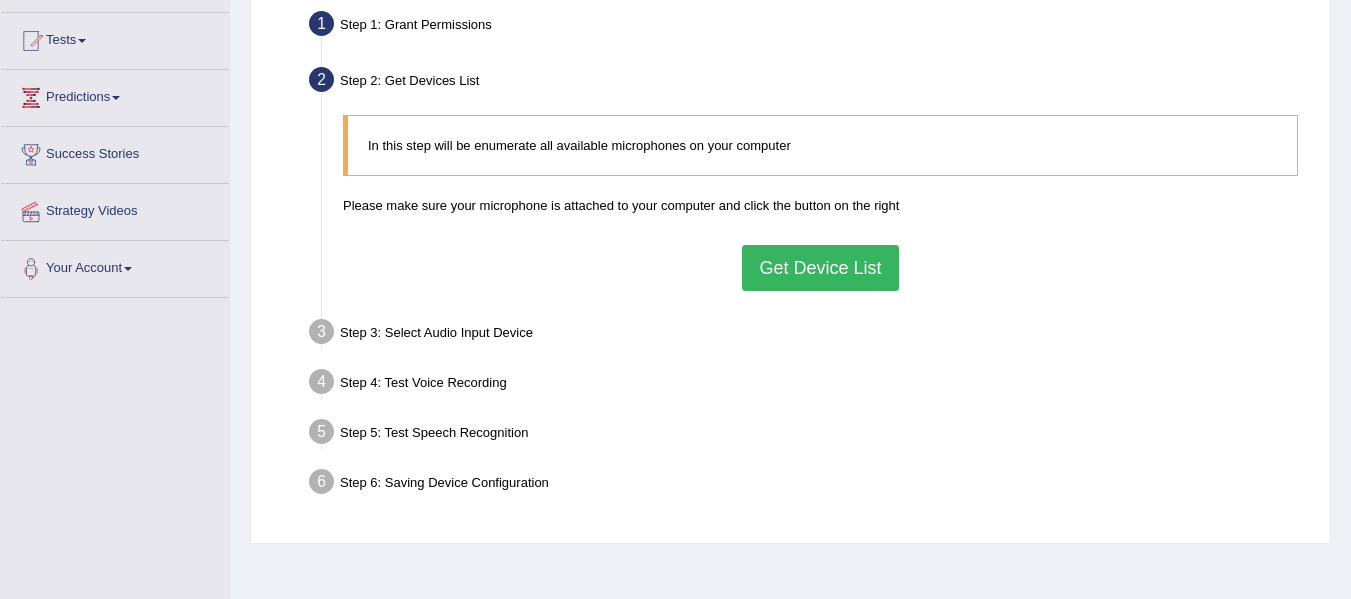 click on "Get Device List" at bounding box center [820, 268] 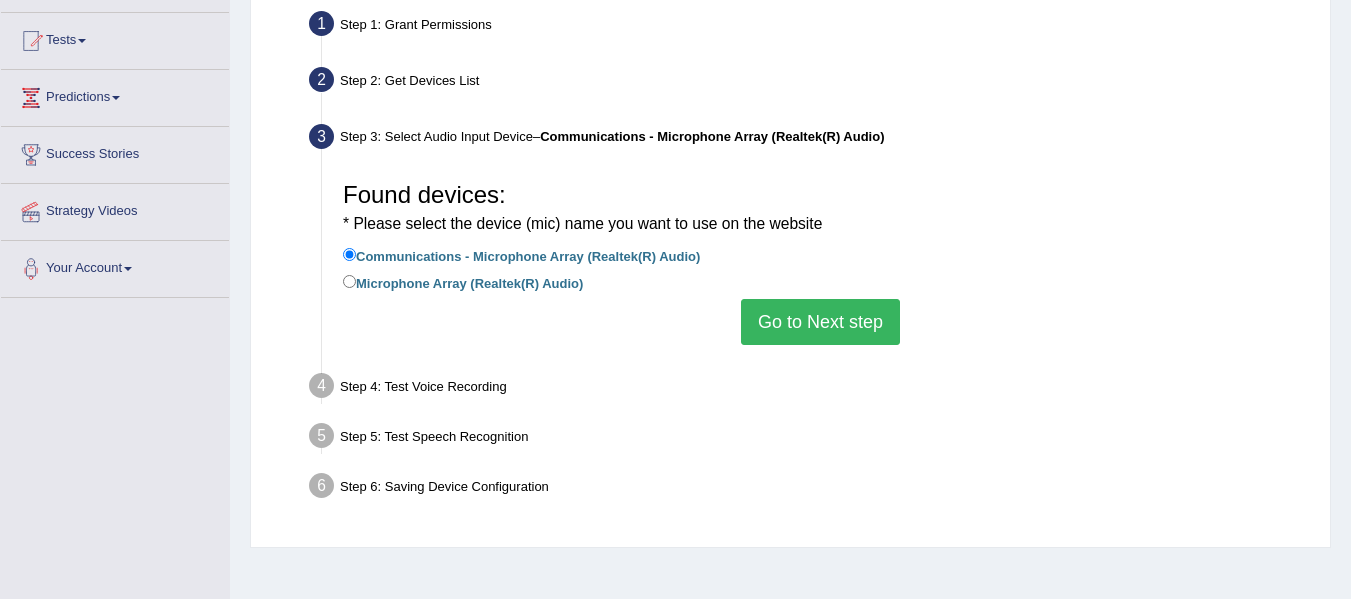 click on "Go to Next step" at bounding box center [820, 322] 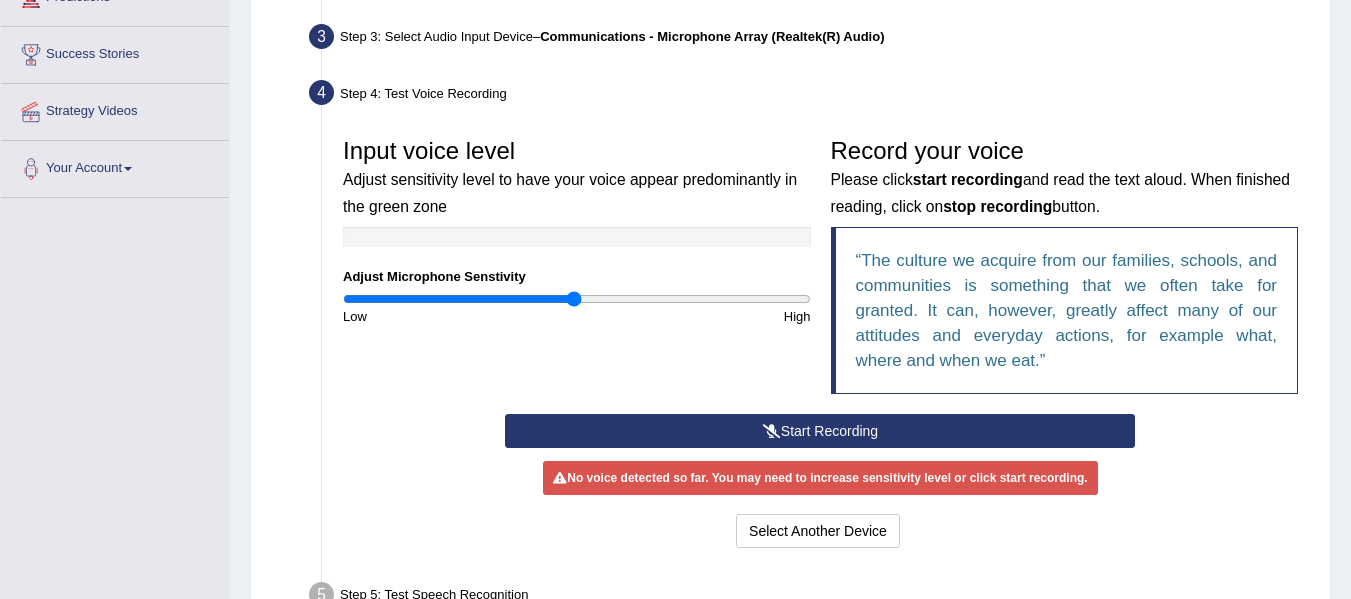 scroll, scrollTop: 400, scrollLeft: 0, axis: vertical 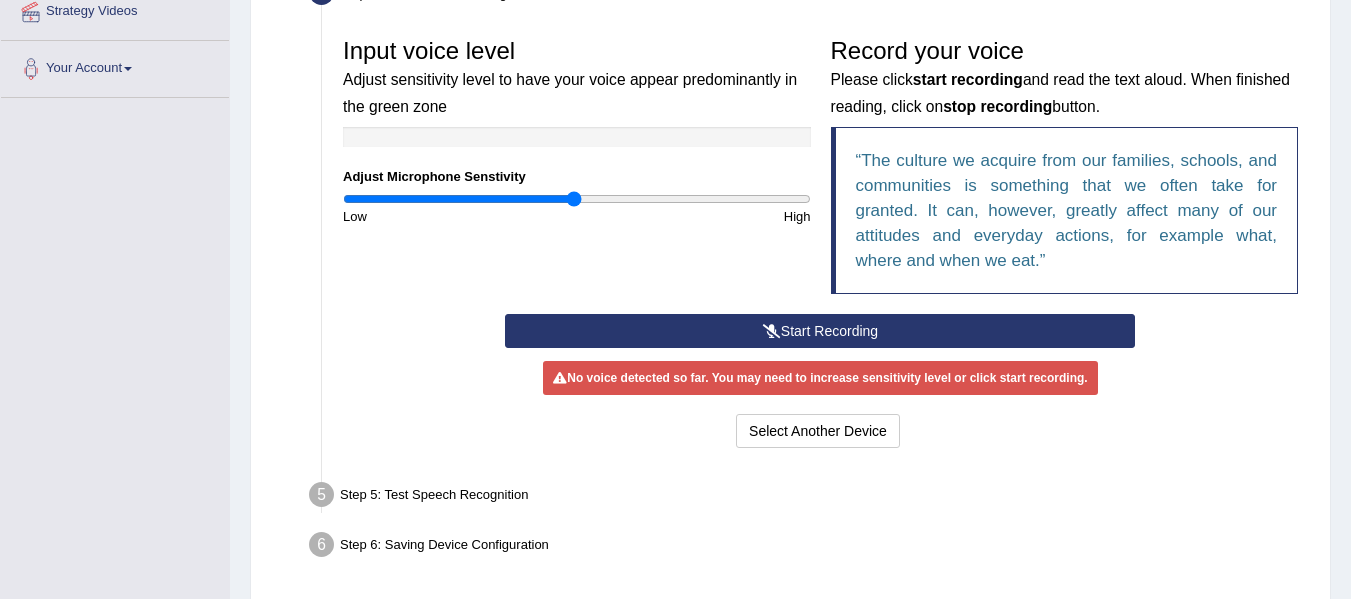 click on "Start Recording" at bounding box center (820, 331) 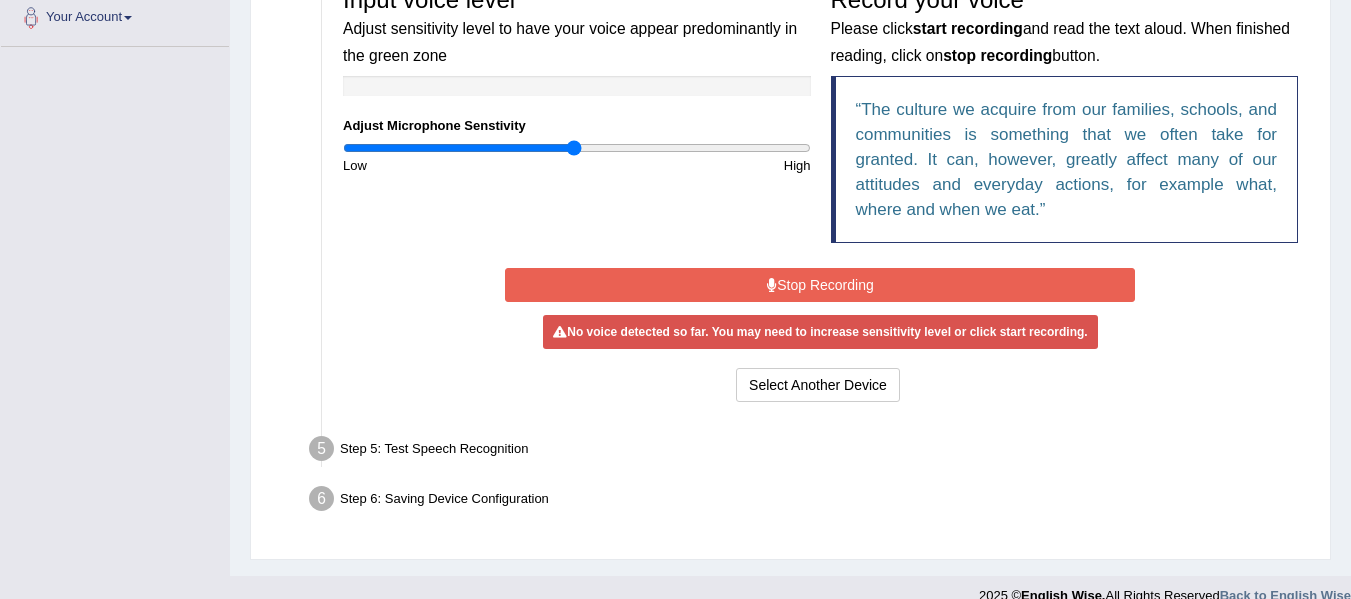 scroll, scrollTop: 478, scrollLeft: 0, axis: vertical 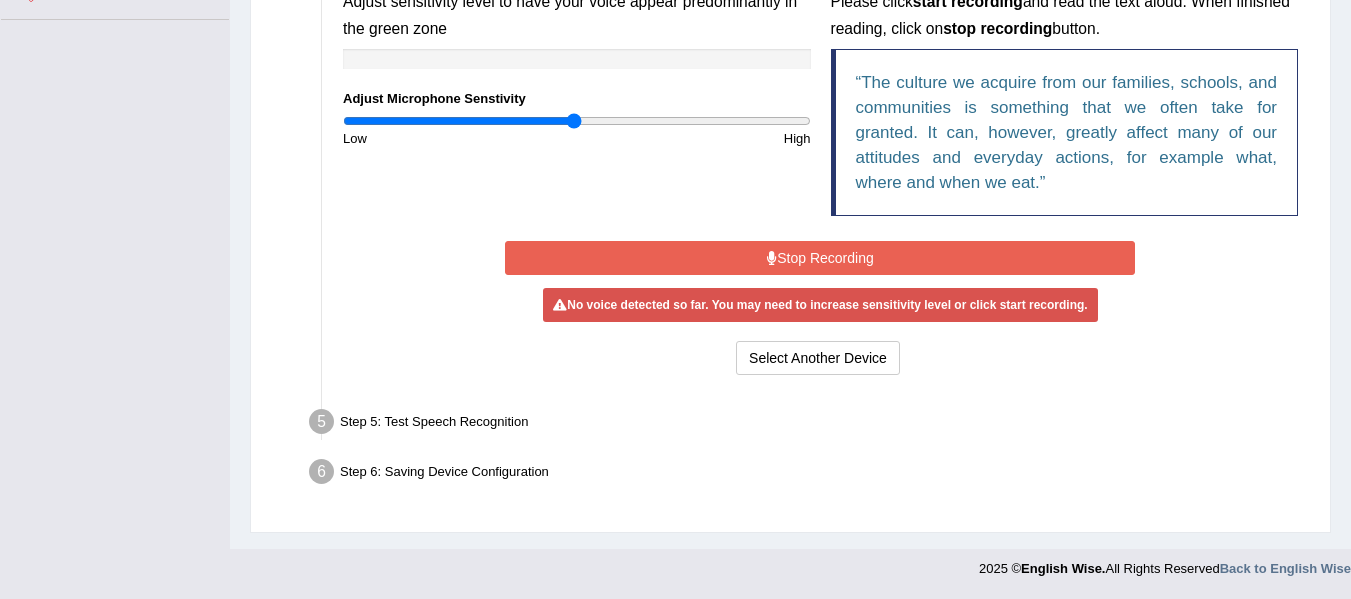 click on "Stop Recording" at bounding box center (820, 258) 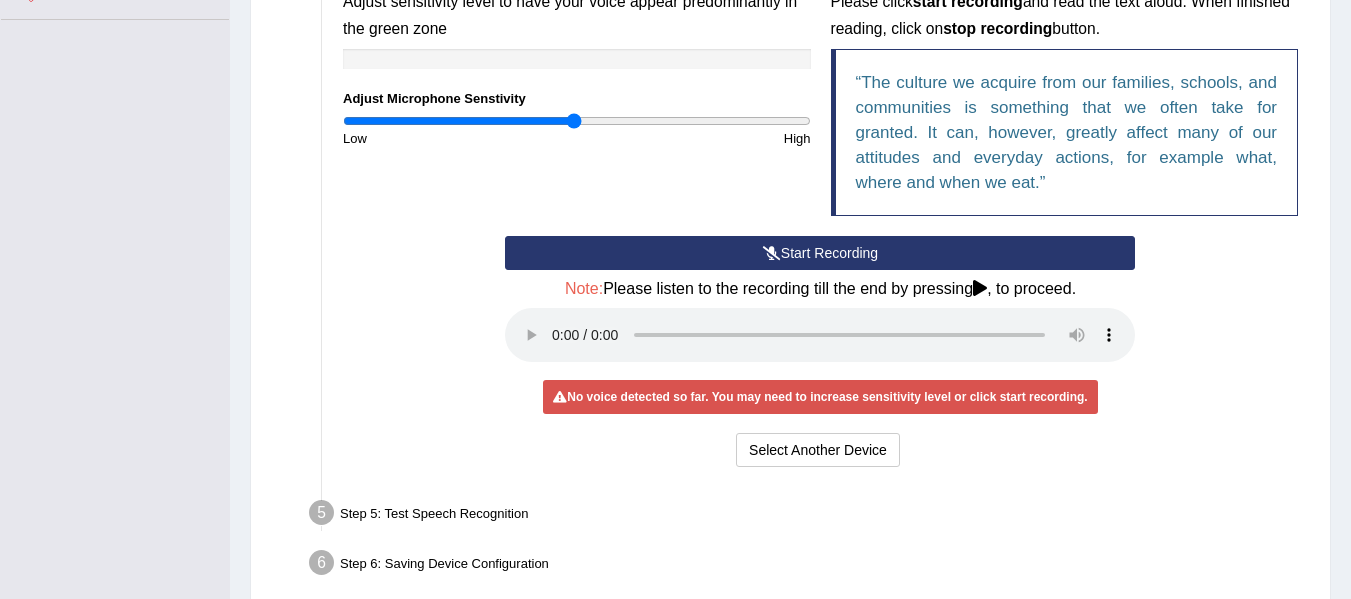 click on "Start Recording    Stop Recording   Note:  Please listen to the recording till the end by pressing  , to proceed.       No voice detected so far. You may need to increase sensitivity level or click start recording.     Voice level is too low yet. Please increase the sensitivity level from the bar on the left.     Your voice is strong enough for our A.I. to detect    Voice level is too high. Please reduce the sensitivity level from the bar on the left.     Select Another Device   Voice is ok. Go to Next step" at bounding box center (820, 354) 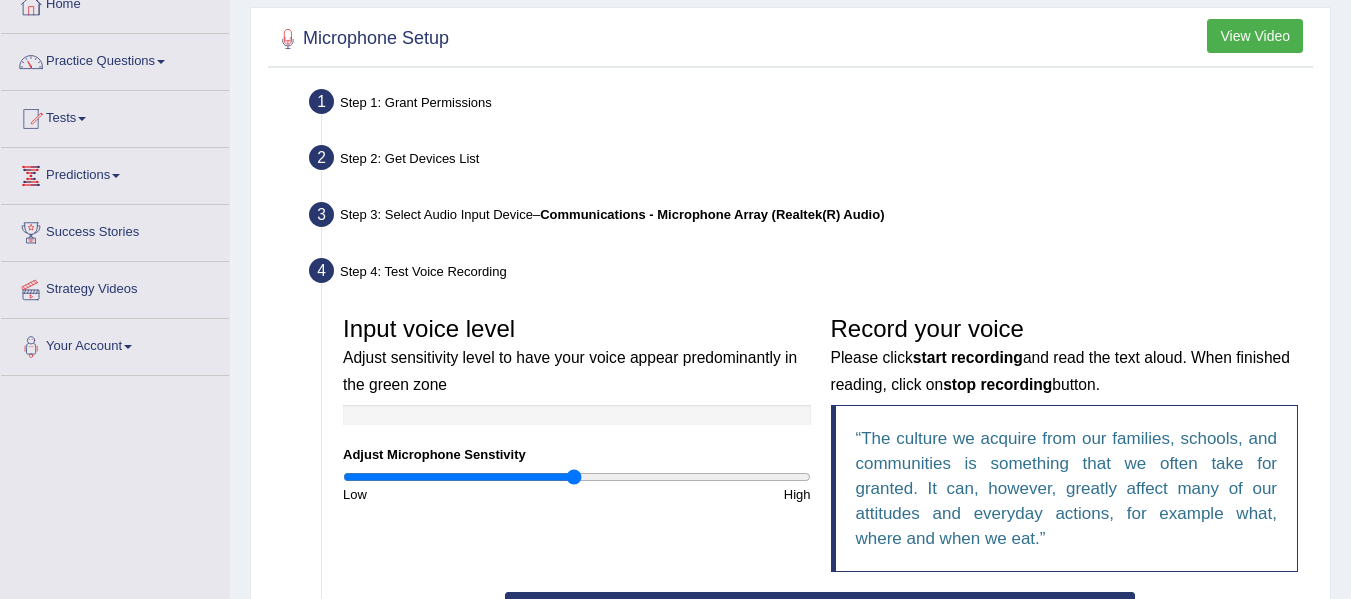 scroll, scrollTop: 78, scrollLeft: 0, axis: vertical 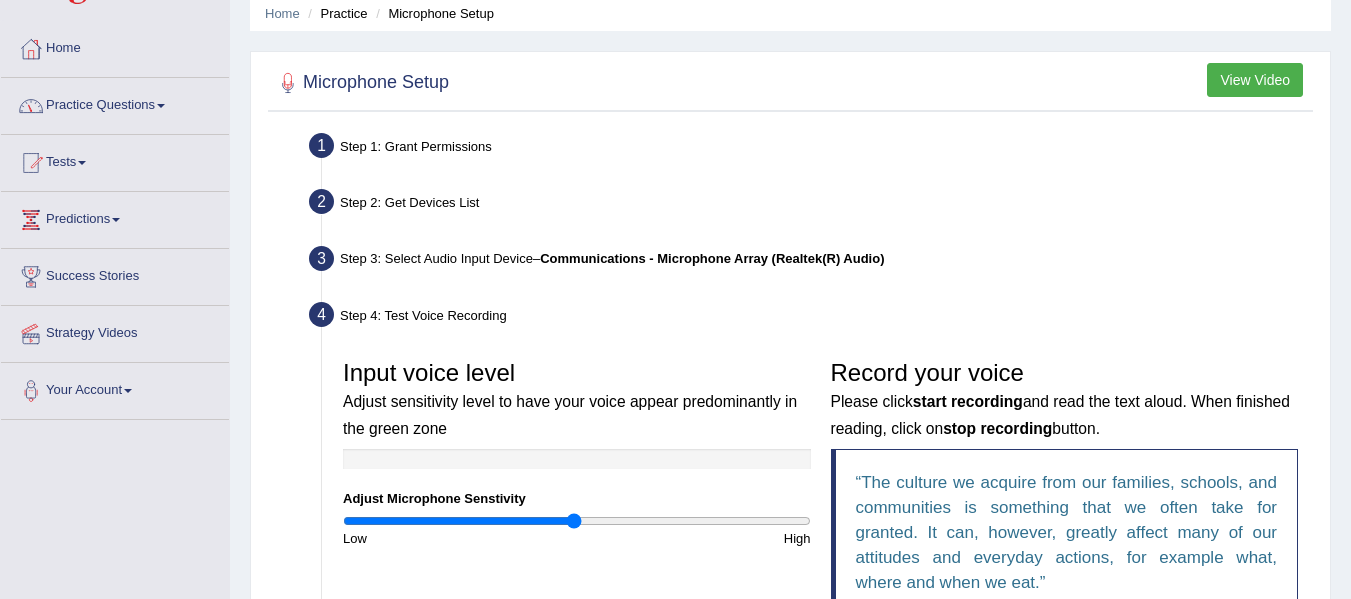 click on "Practice Questions" at bounding box center (115, 103) 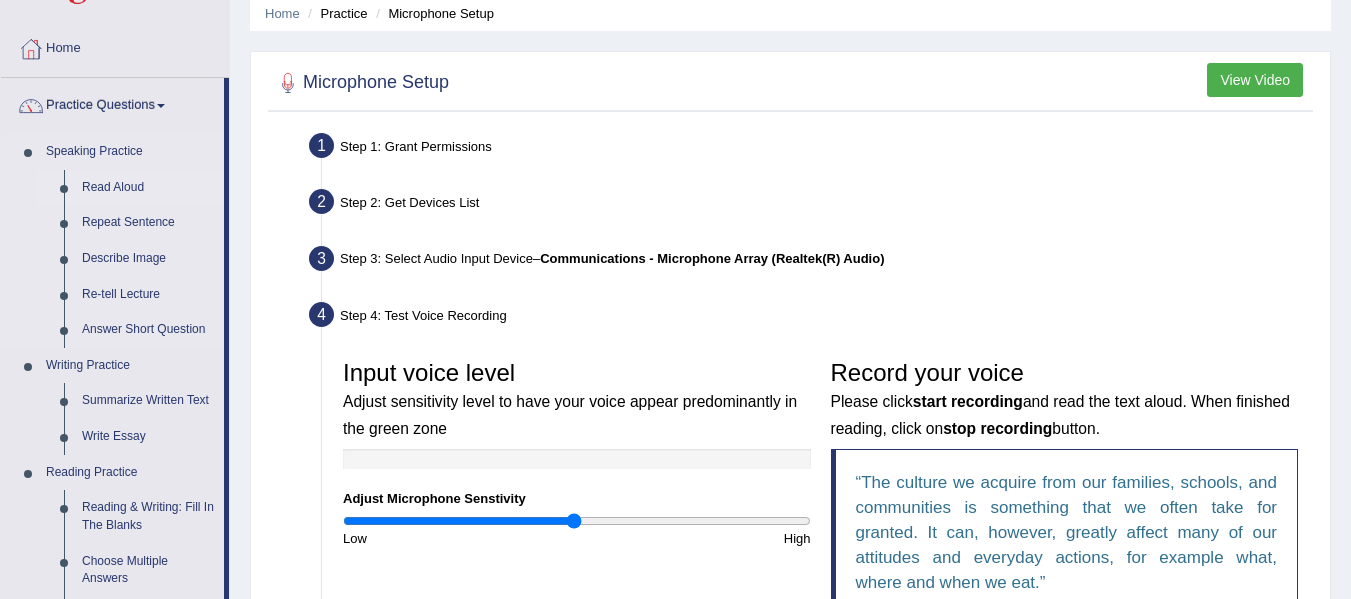 click on "Read Aloud" at bounding box center [148, 188] 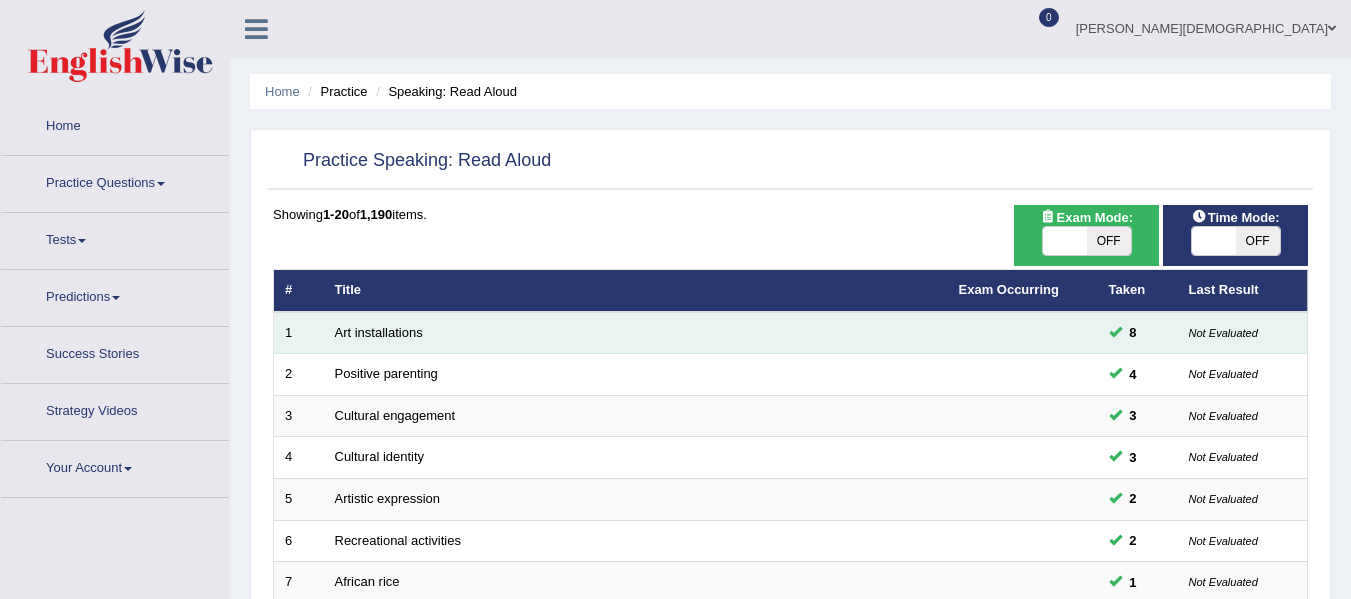 scroll, scrollTop: 0, scrollLeft: 0, axis: both 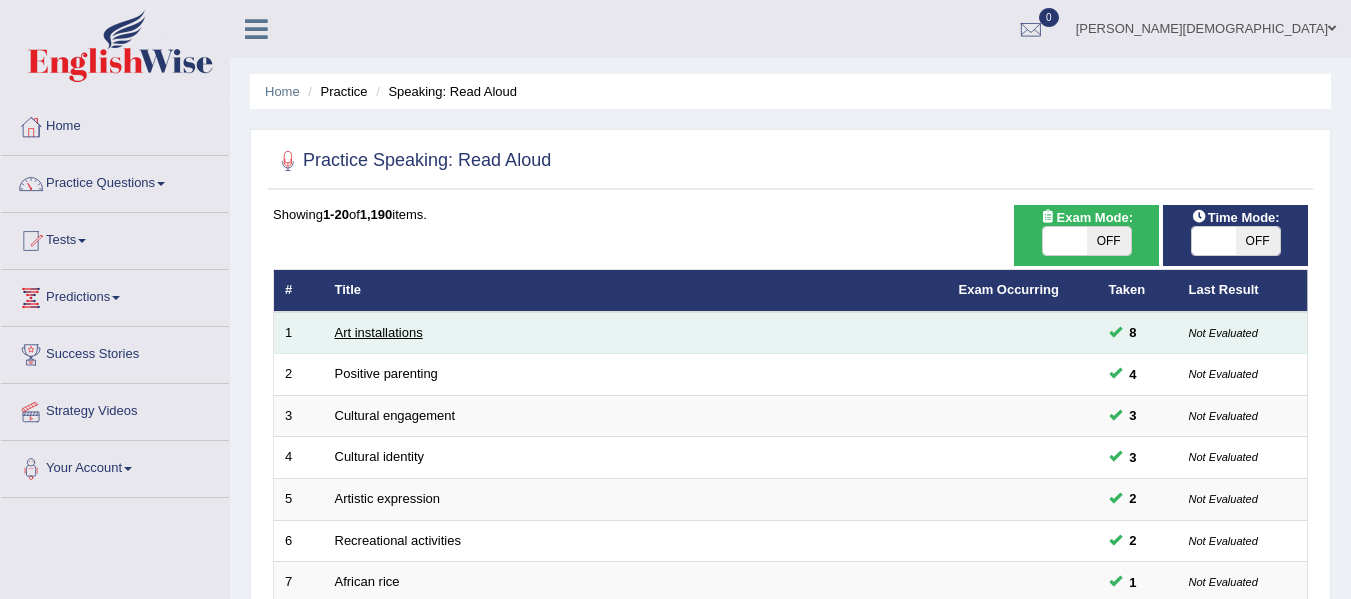 click on "Art installations" at bounding box center (379, 332) 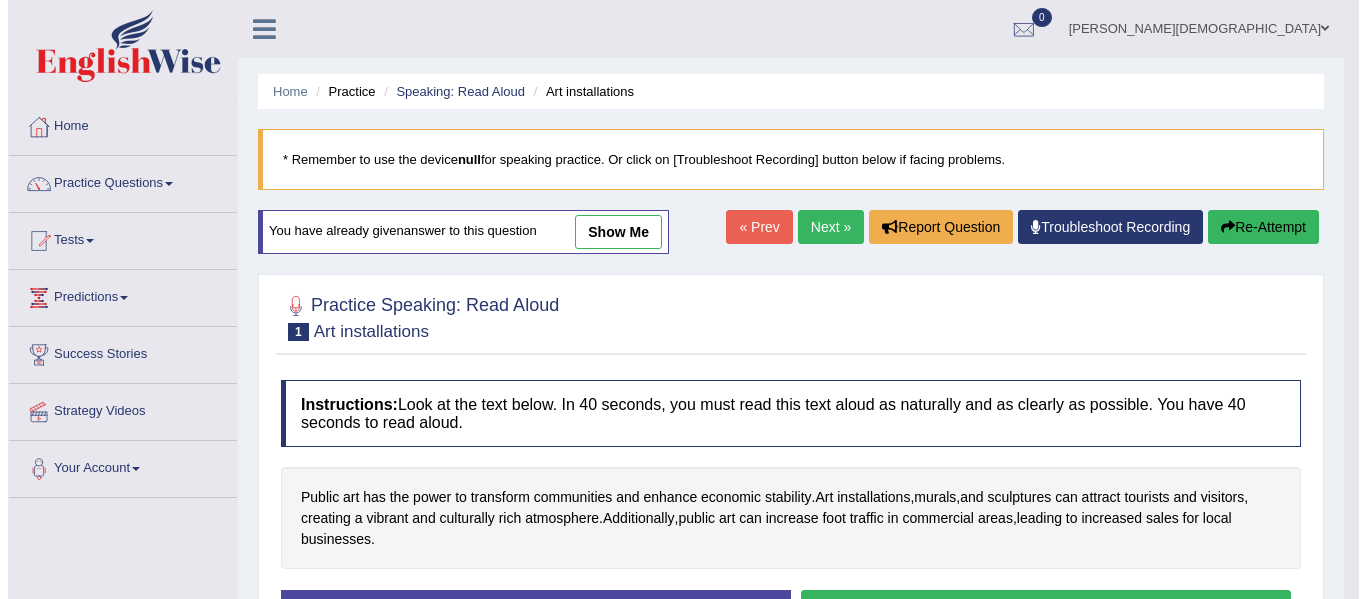 scroll, scrollTop: 0, scrollLeft: 0, axis: both 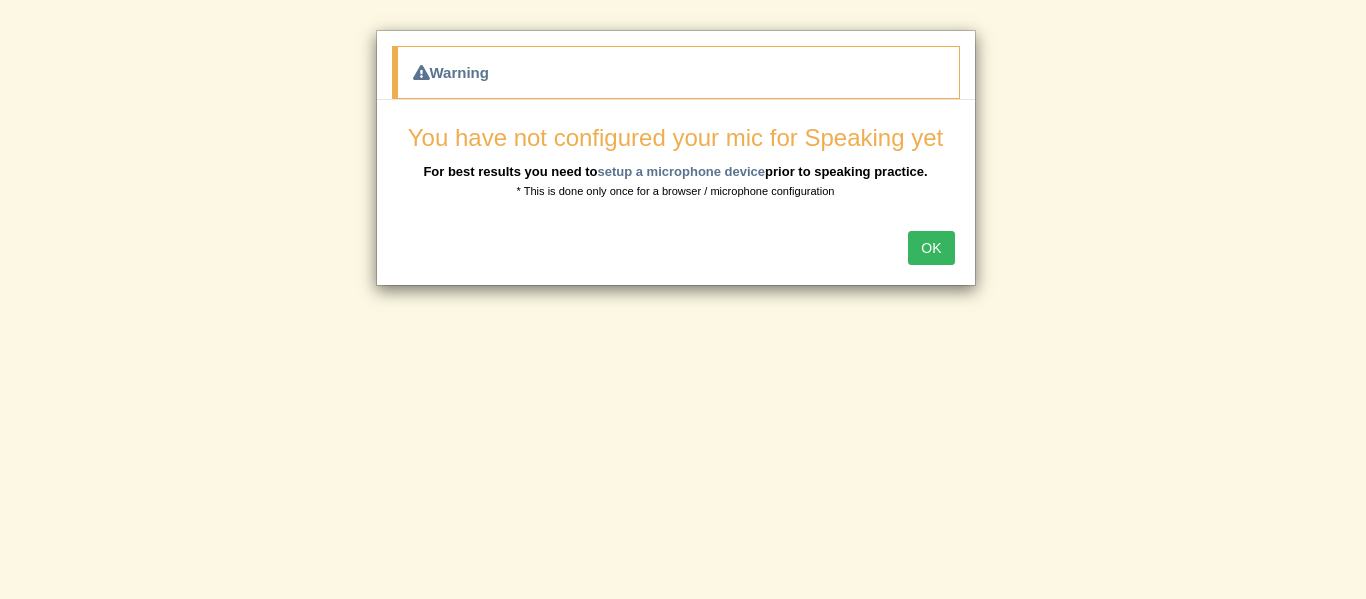 click on "OK" at bounding box center (931, 248) 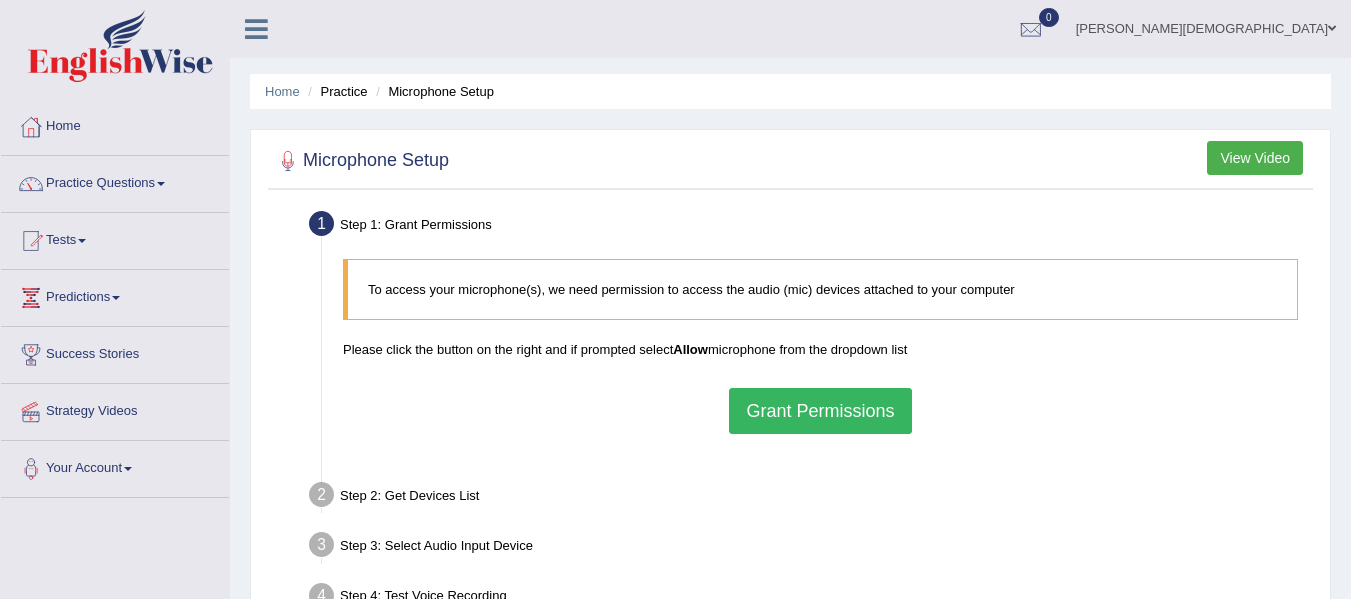 scroll, scrollTop: 0, scrollLeft: 0, axis: both 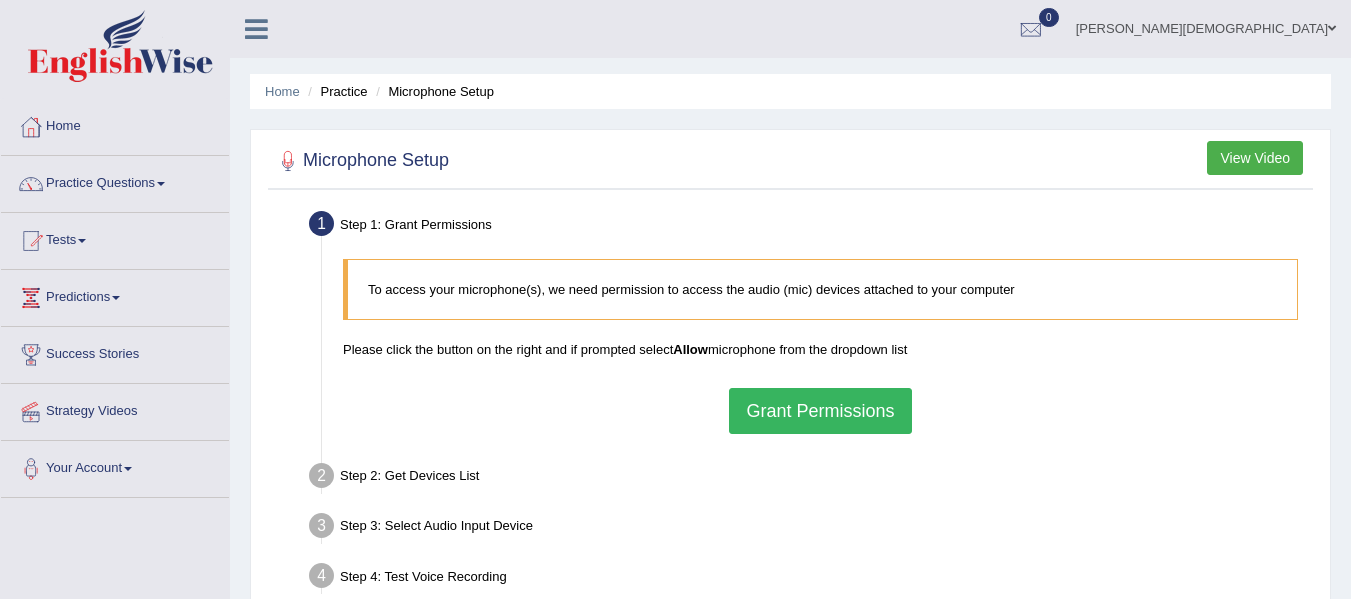click on "Grant Permissions" at bounding box center (820, 411) 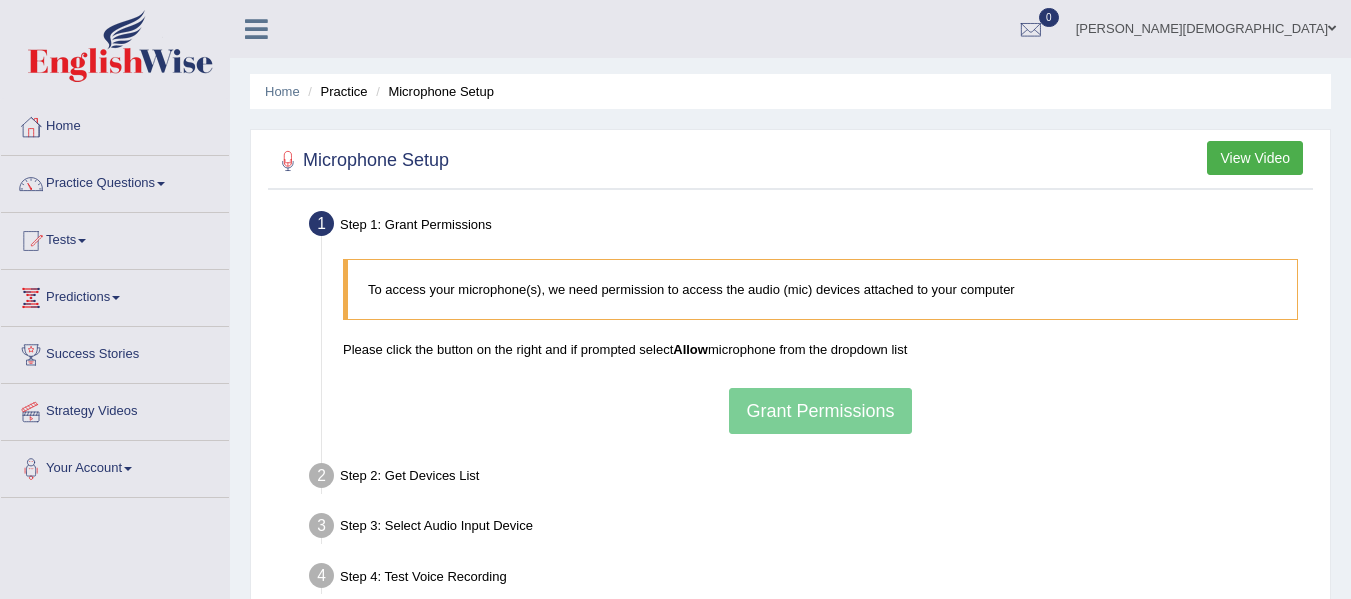 click on "To access your microphone(s), we need permission to access the audio (mic) devices attached to your computer   Please click the button on the right and if prompted select  Allow  microphone from the dropdown list     Grant Permissions" at bounding box center (820, 346) 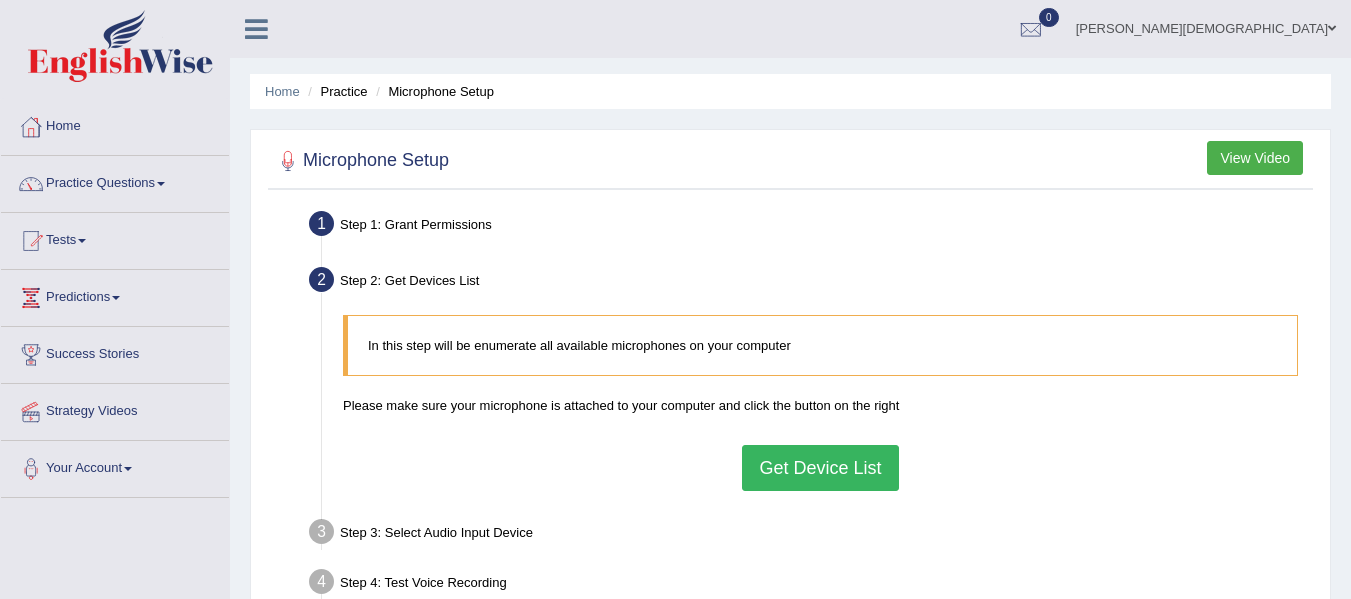 click on "Get Device List" at bounding box center [820, 468] 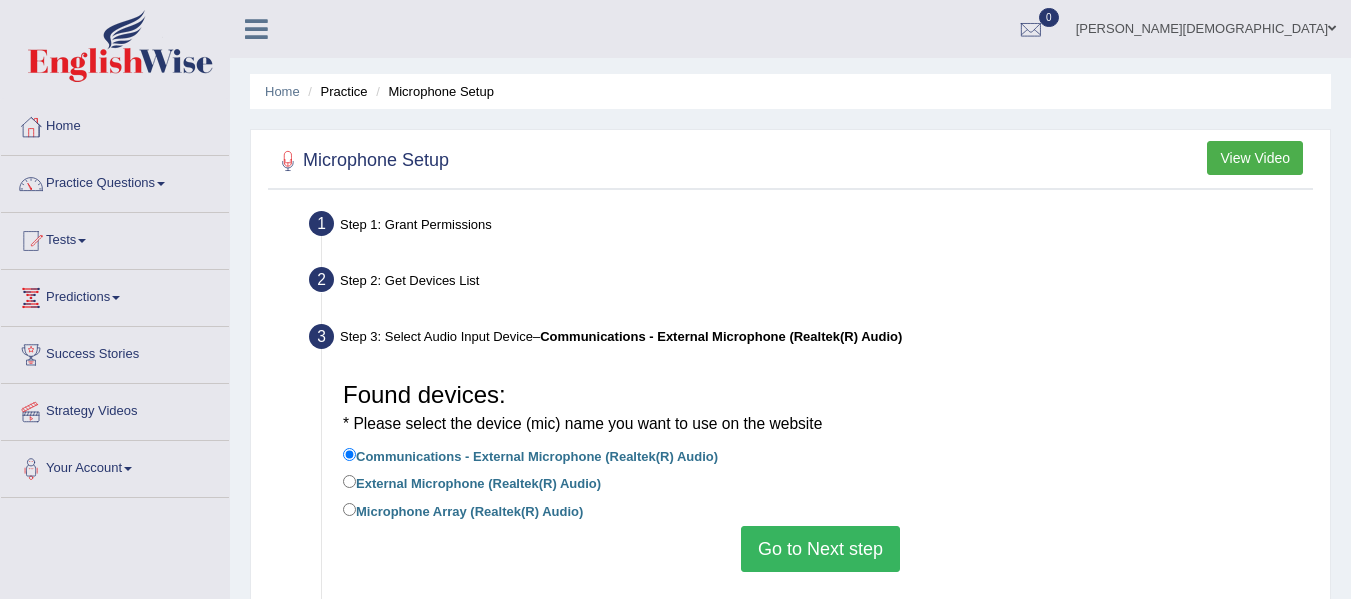 click on "Go to Next step" at bounding box center (820, 549) 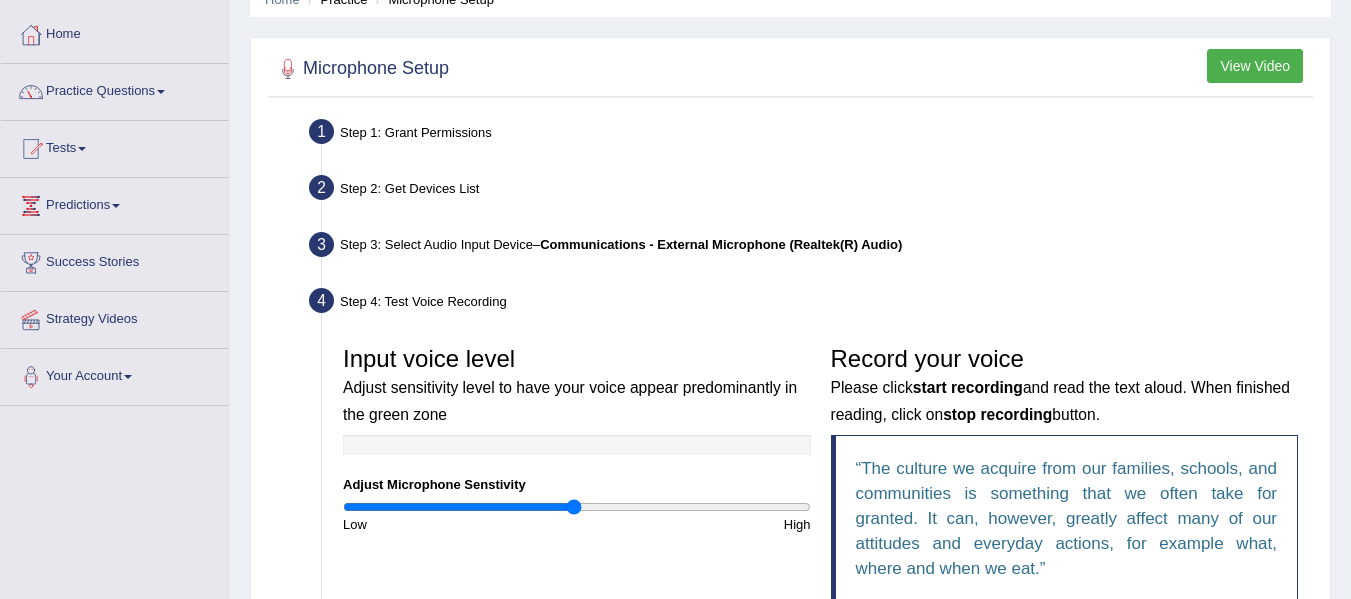 scroll, scrollTop: 200, scrollLeft: 0, axis: vertical 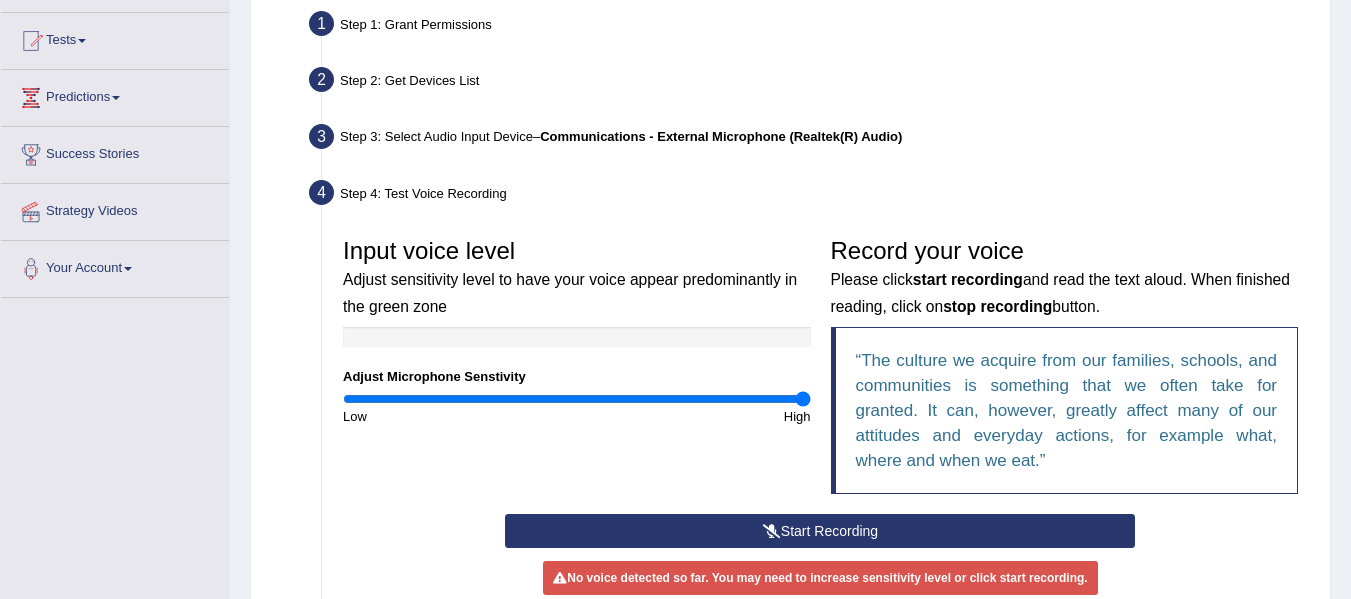 type on "2" 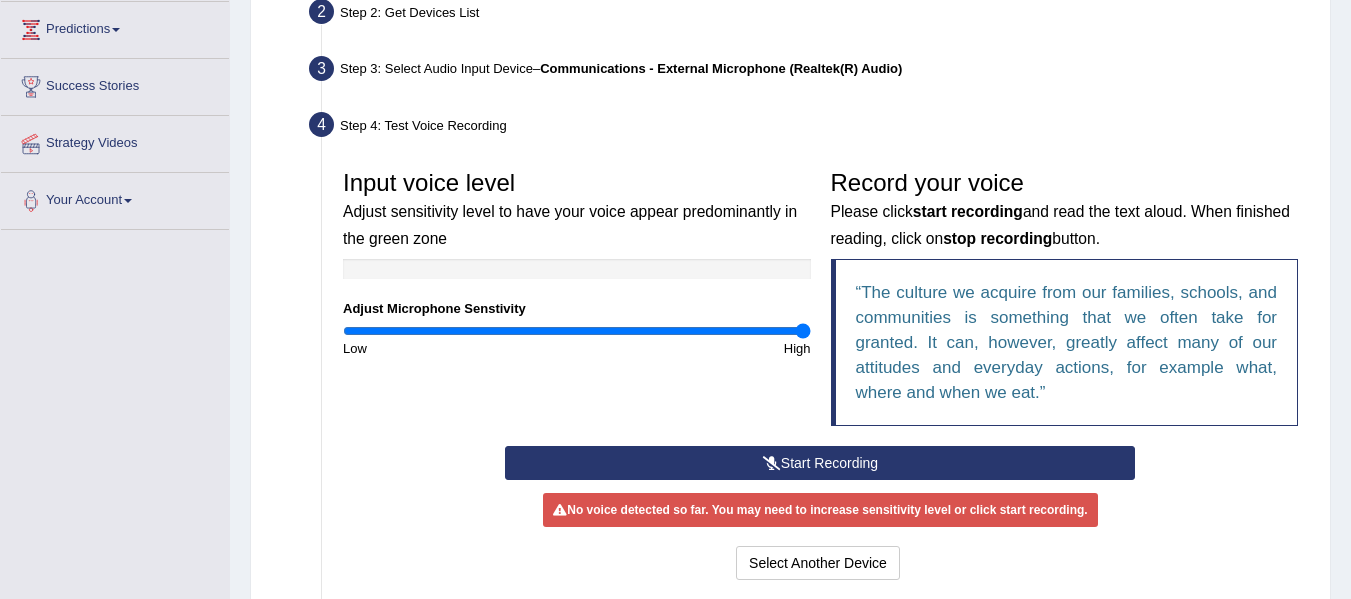 scroll, scrollTop: 300, scrollLeft: 0, axis: vertical 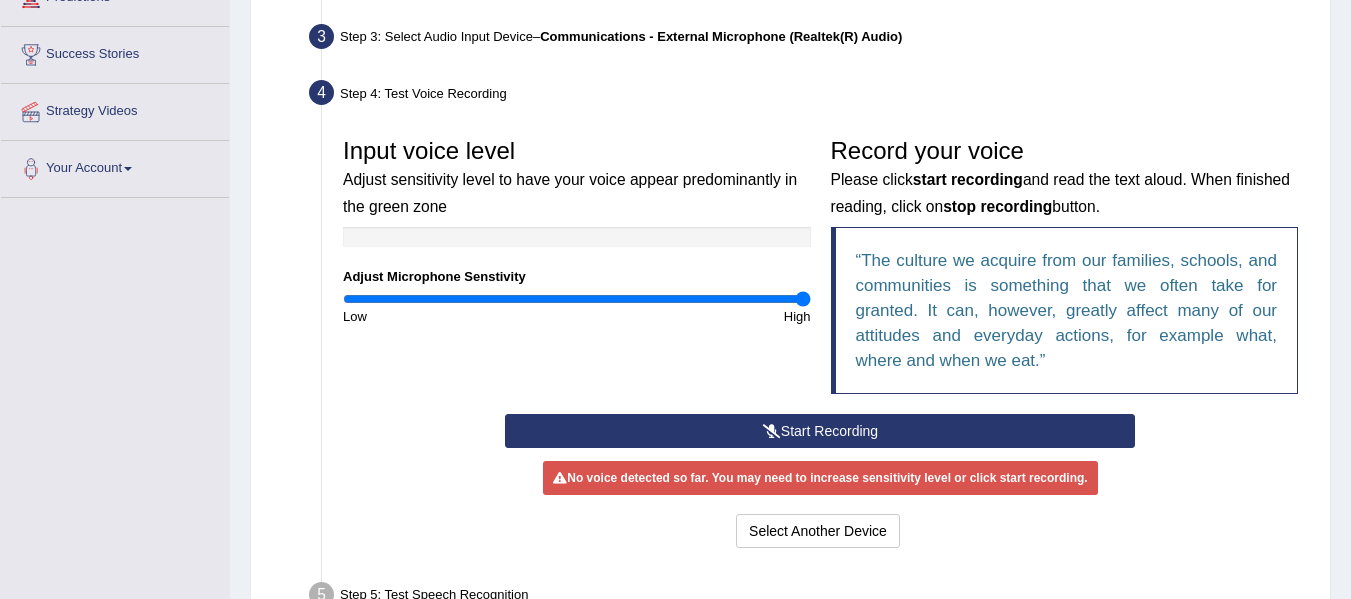 click on "Start Recording" at bounding box center [820, 431] 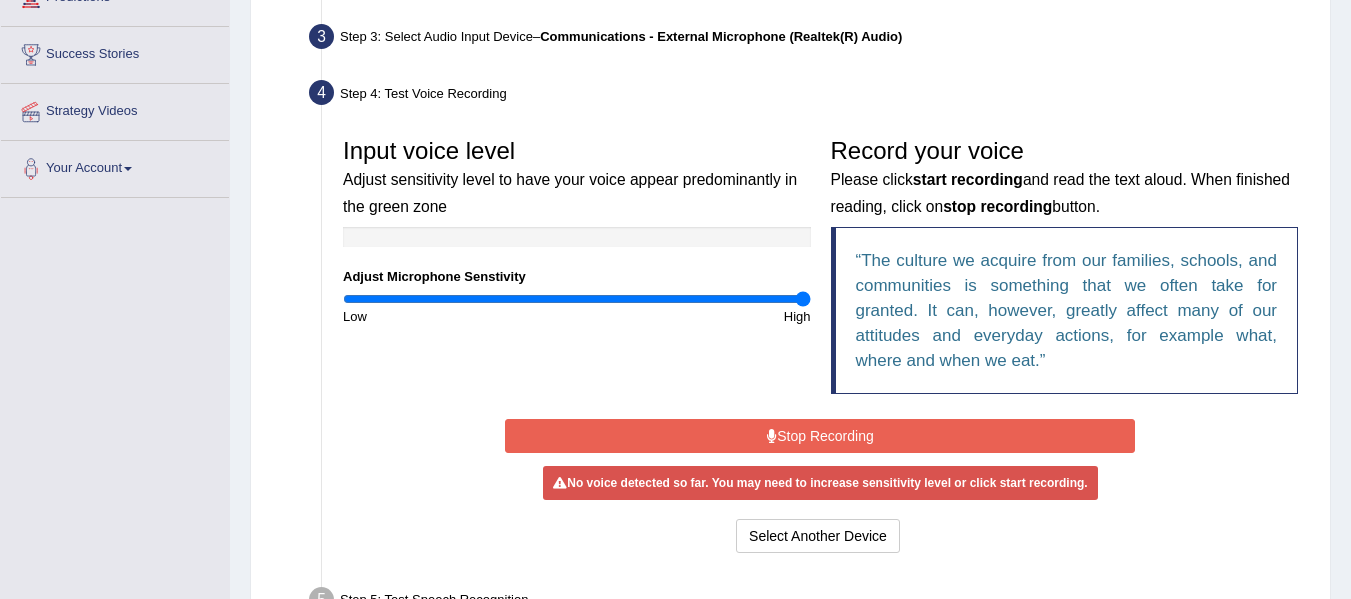 click on "Stop Recording" at bounding box center [820, 436] 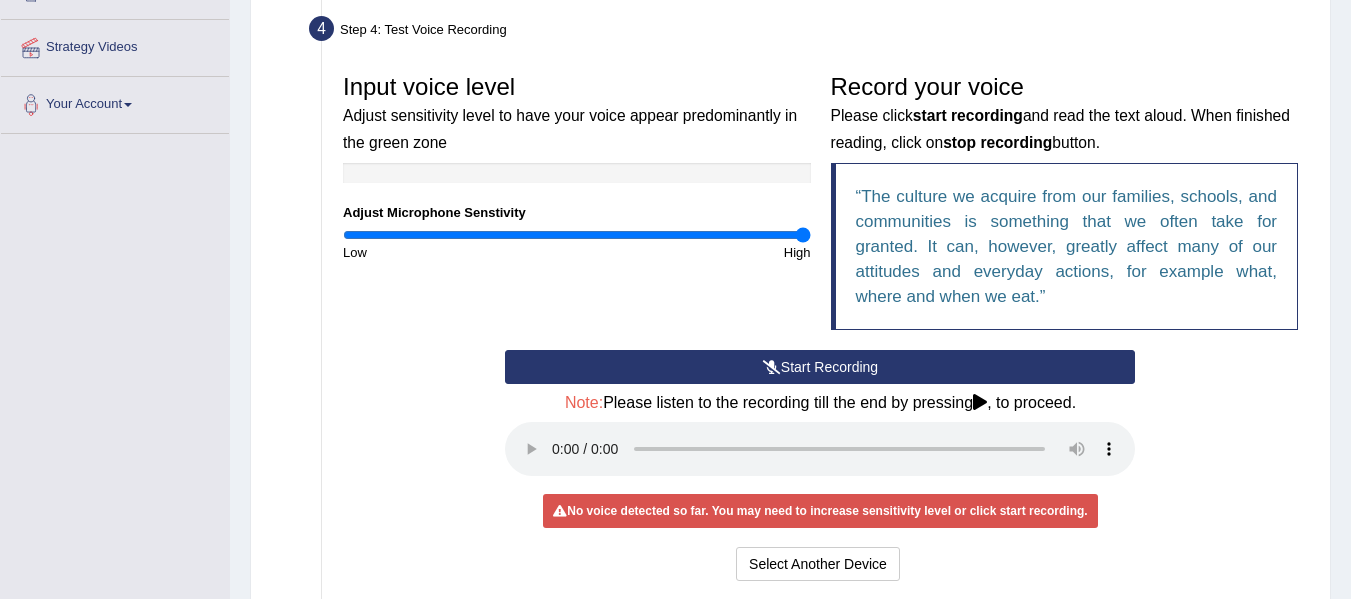 scroll, scrollTop: 400, scrollLeft: 0, axis: vertical 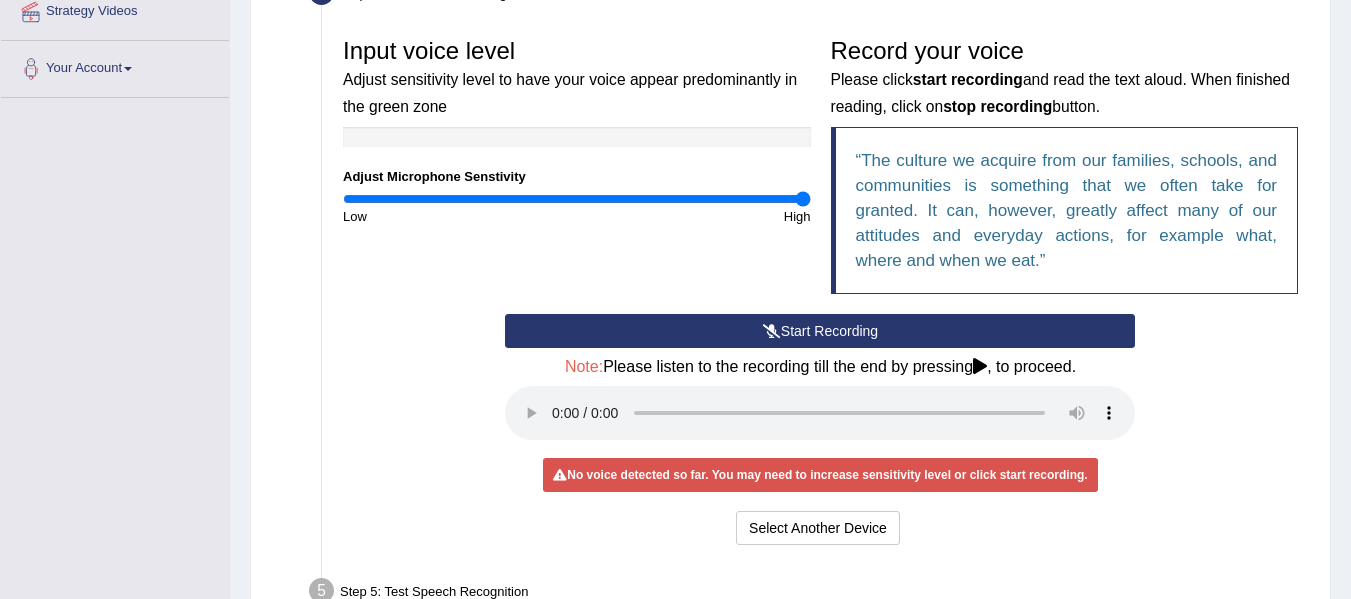 drag, startPoint x: 1150, startPoint y: 425, endPoint x: 1066, endPoint y: 425, distance: 84 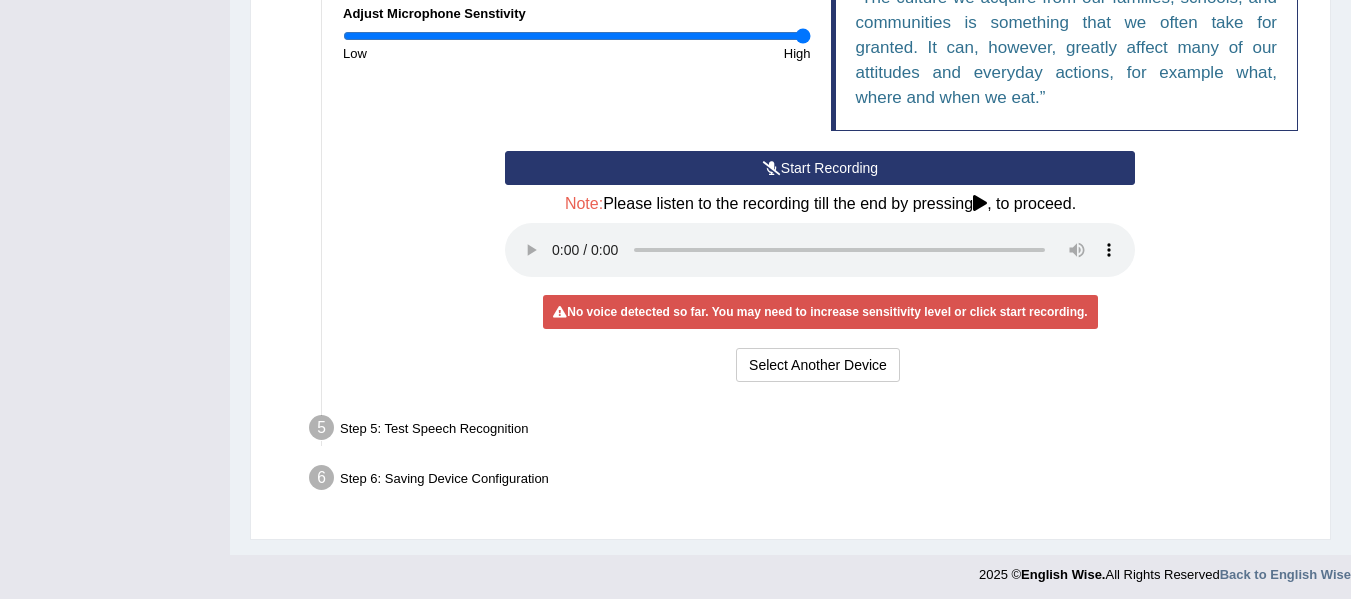 scroll, scrollTop: 569, scrollLeft: 0, axis: vertical 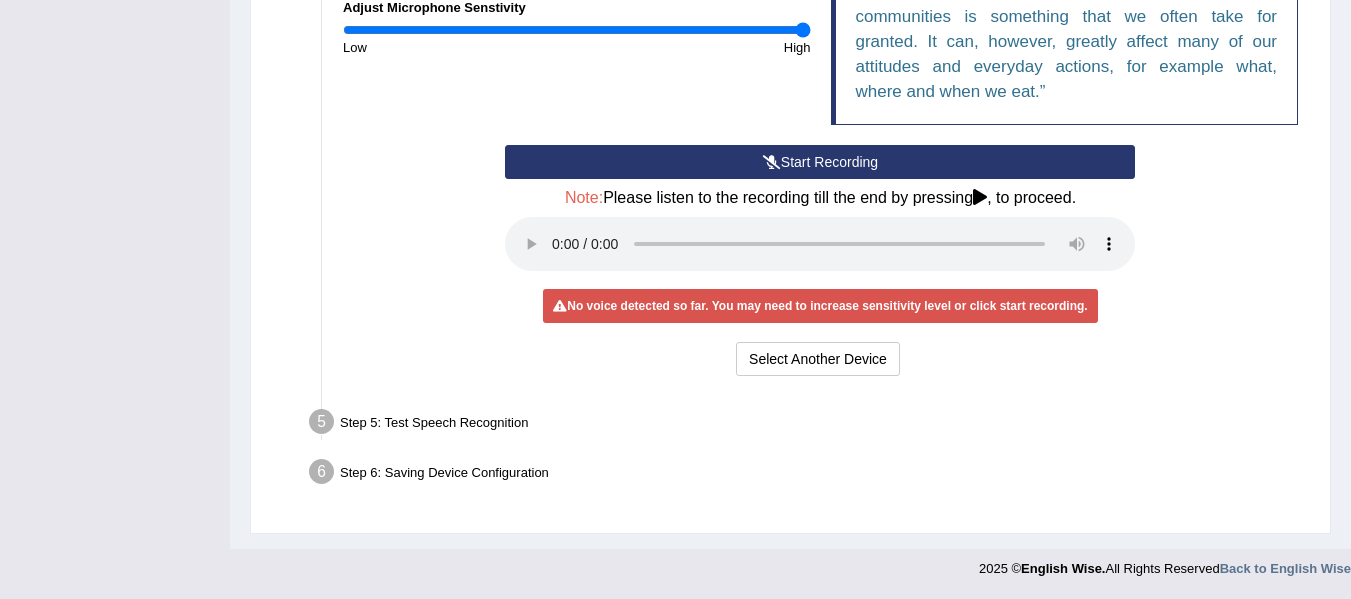 click on "Step 5: Test Speech Recognition" at bounding box center [810, 425] 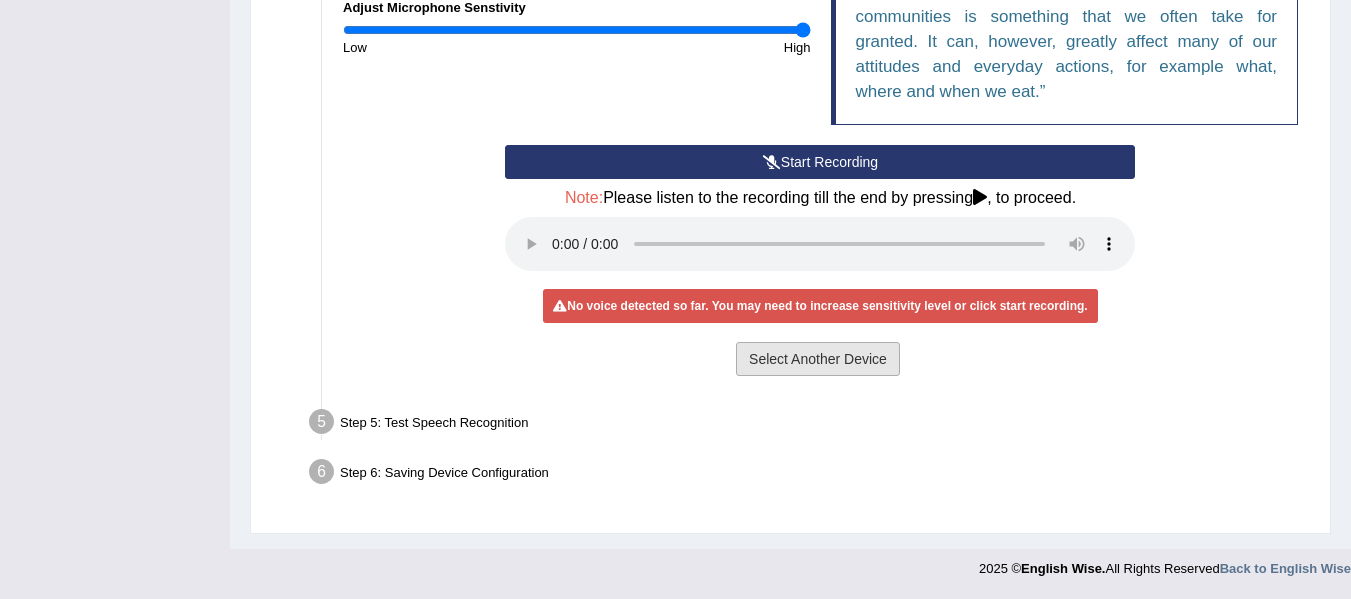 click on "Select Another Device" at bounding box center (818, 359) 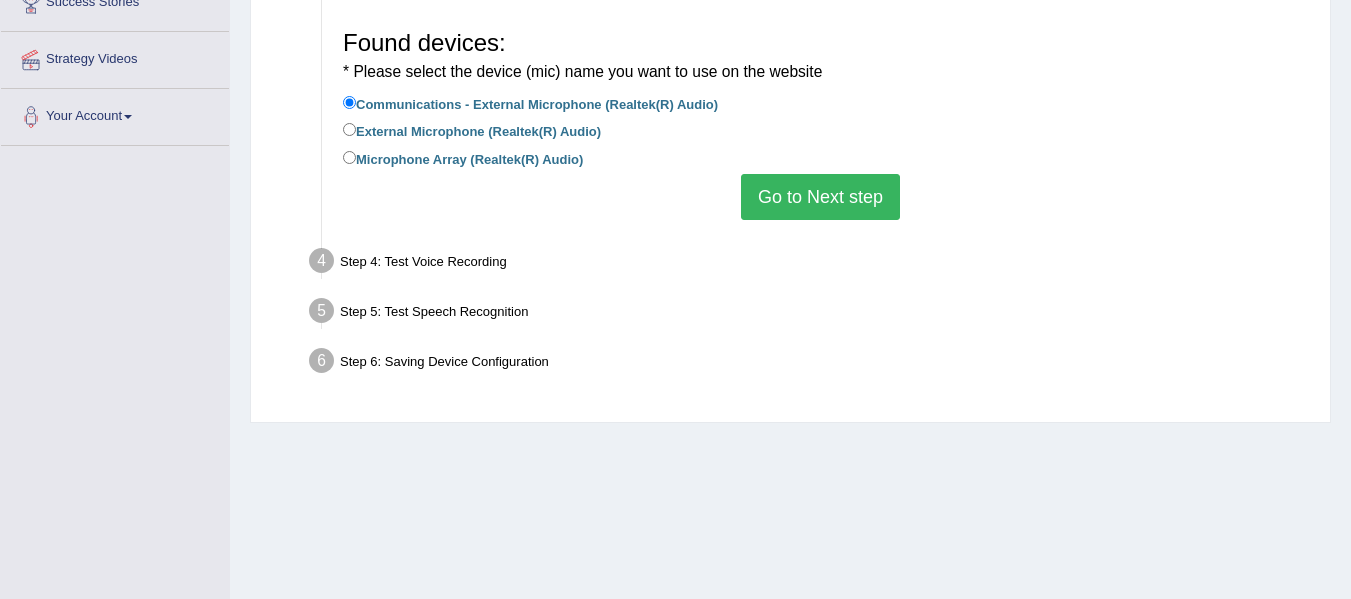 scroll, scrollTop: 151, scrollLeft: 0, axis: vertical 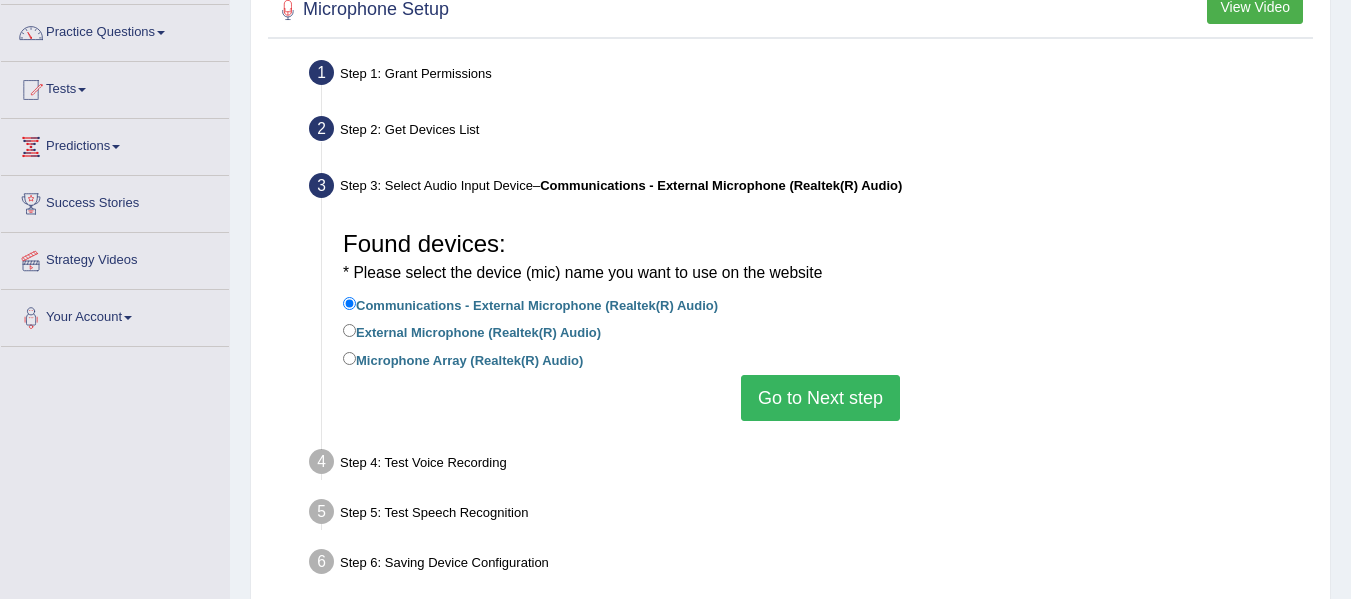 click on "Go to Next step" at bounding box center [820, 398] 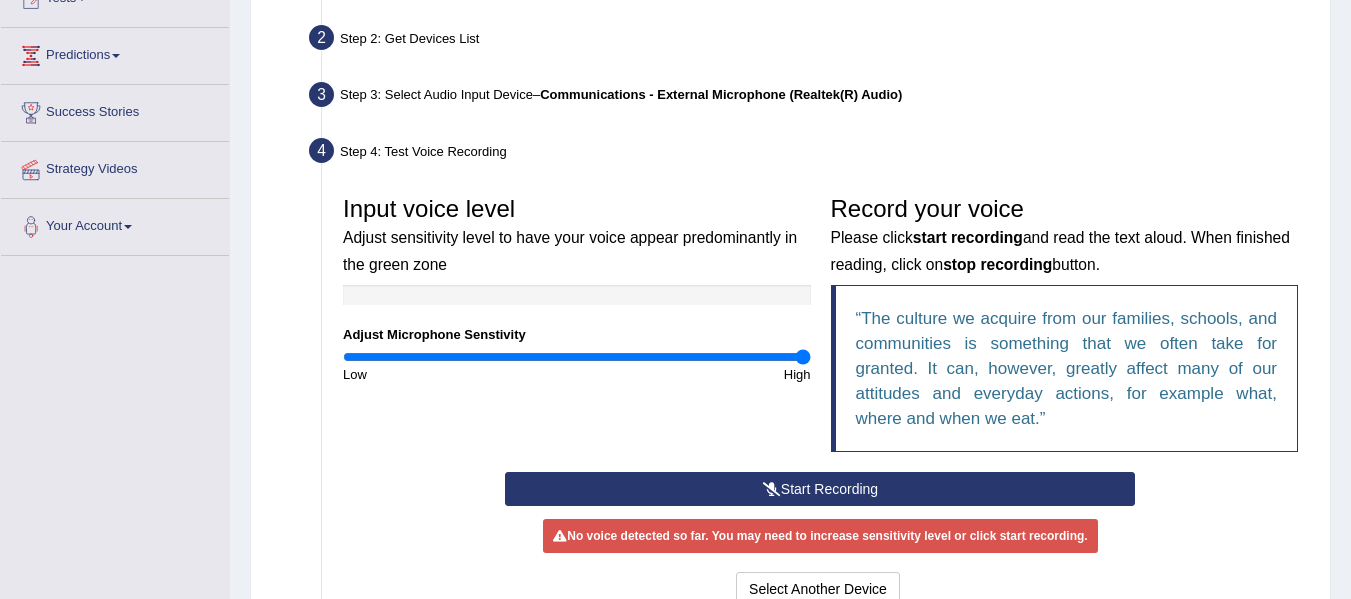 scroll, scrollTop: 351, scrollLeft: 0, axis: vertical 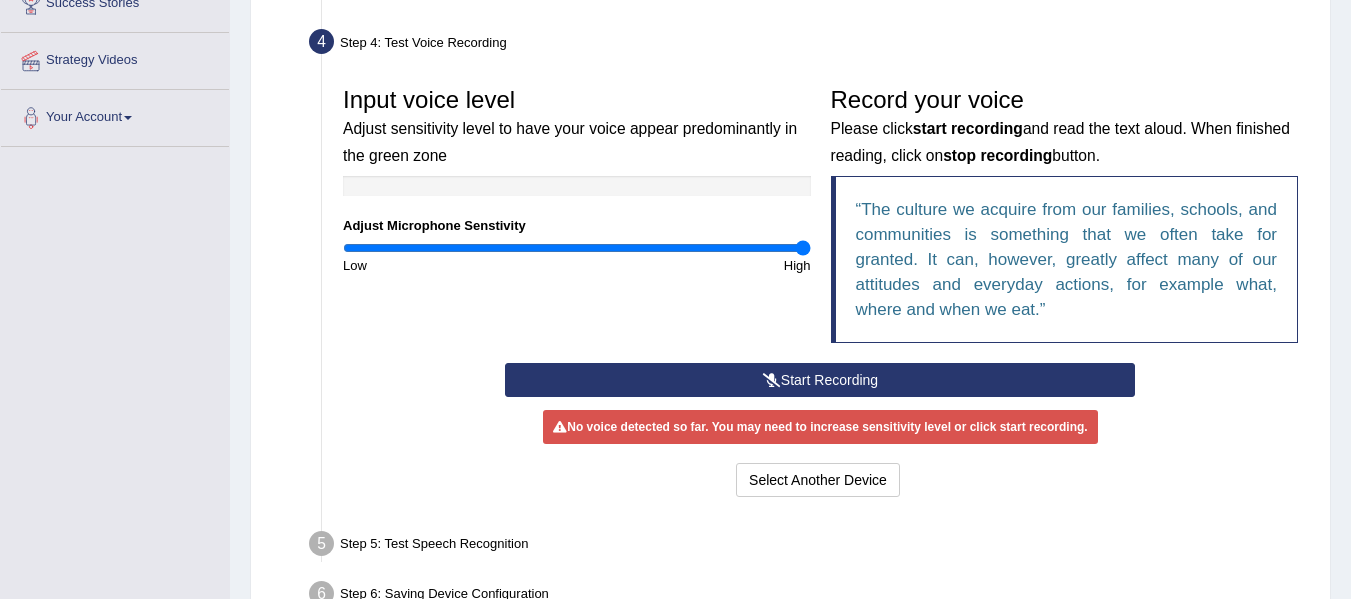 click on "Start Recording" at bounding box center (820, 380) 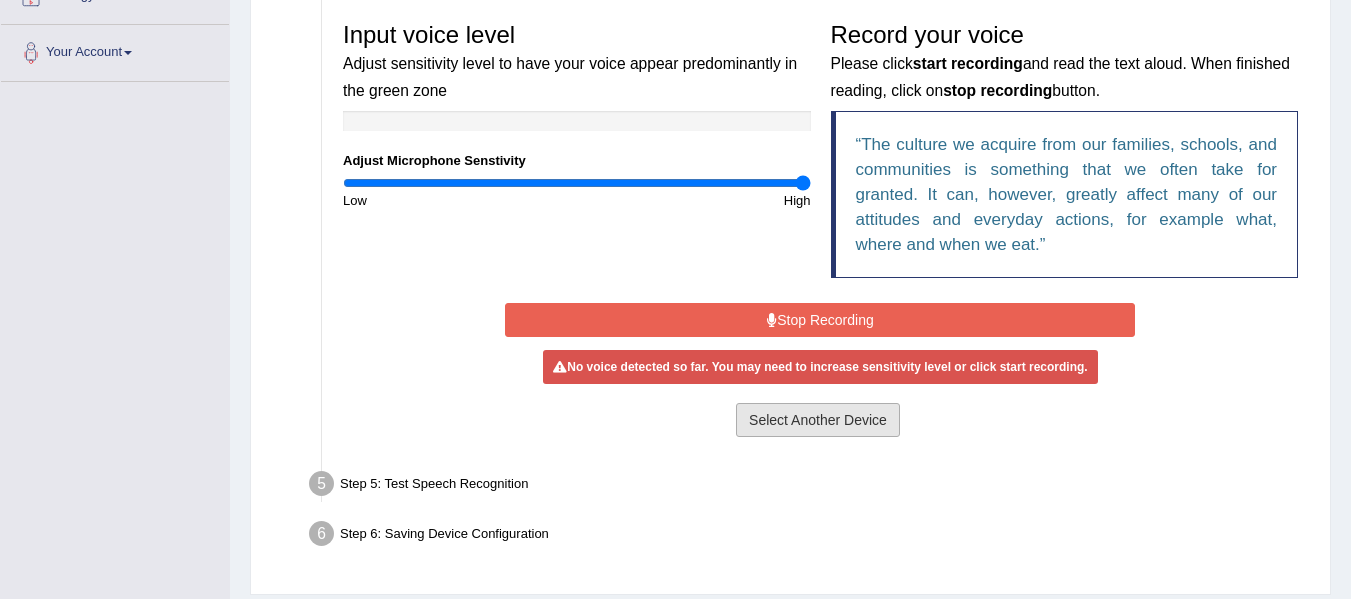 scroll, scrollTop: 451, scrollLeft: 0, axis: vertical 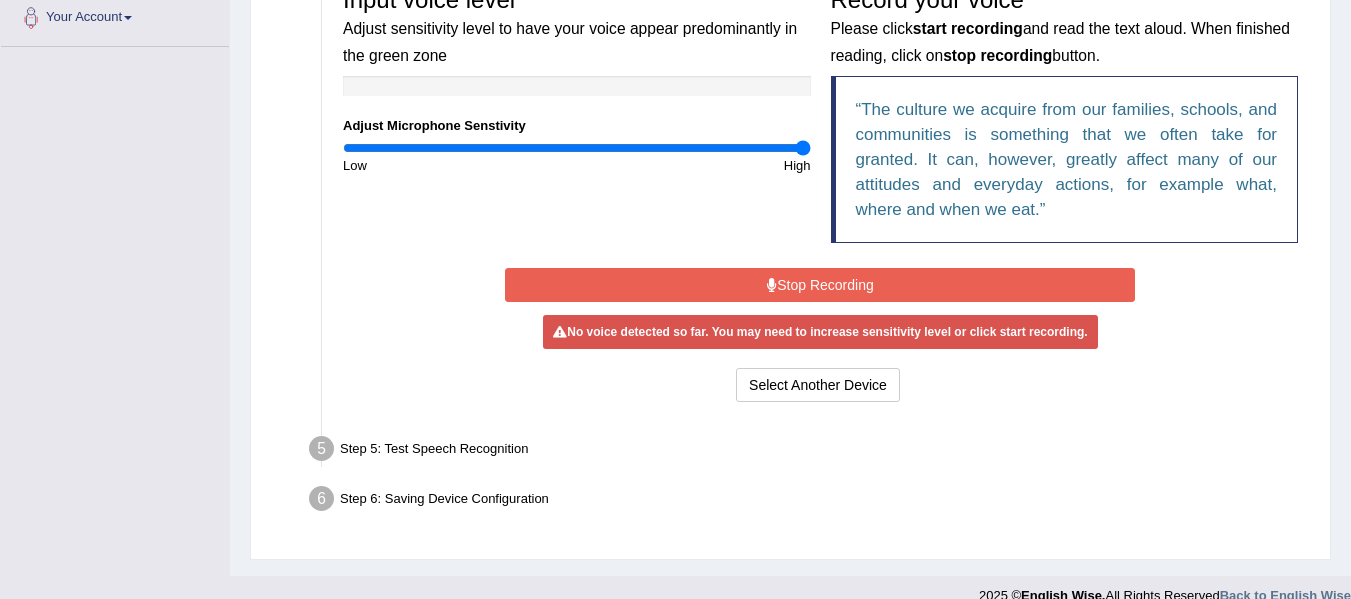 click on "Stop Recording" at bounding box center [820, 285] 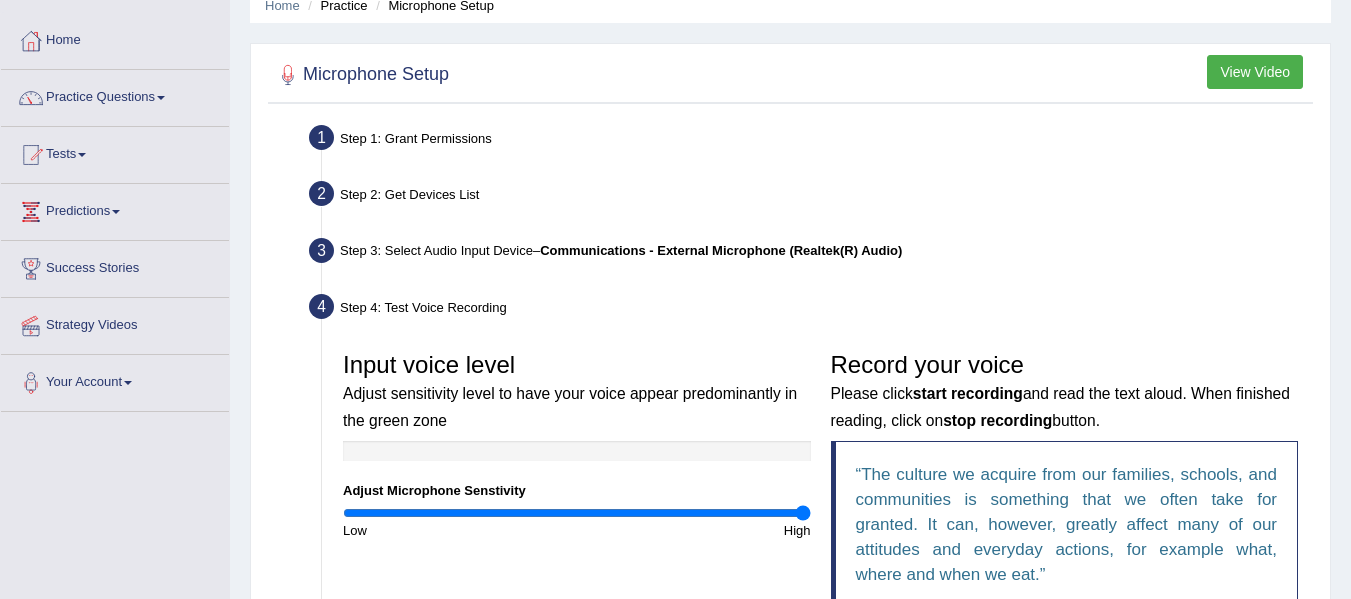 scroll, scrollTop: 51, scrollLeft: 0, axis: vertical 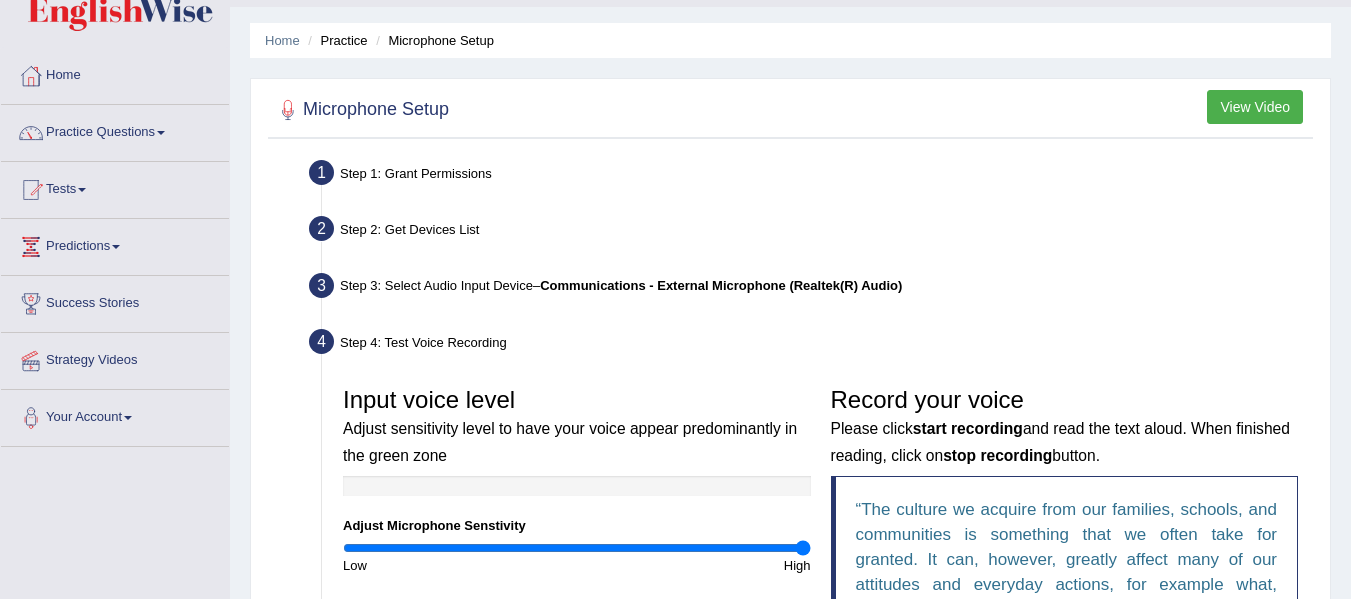 click on "View Video" at bounding box center (1255, 107) 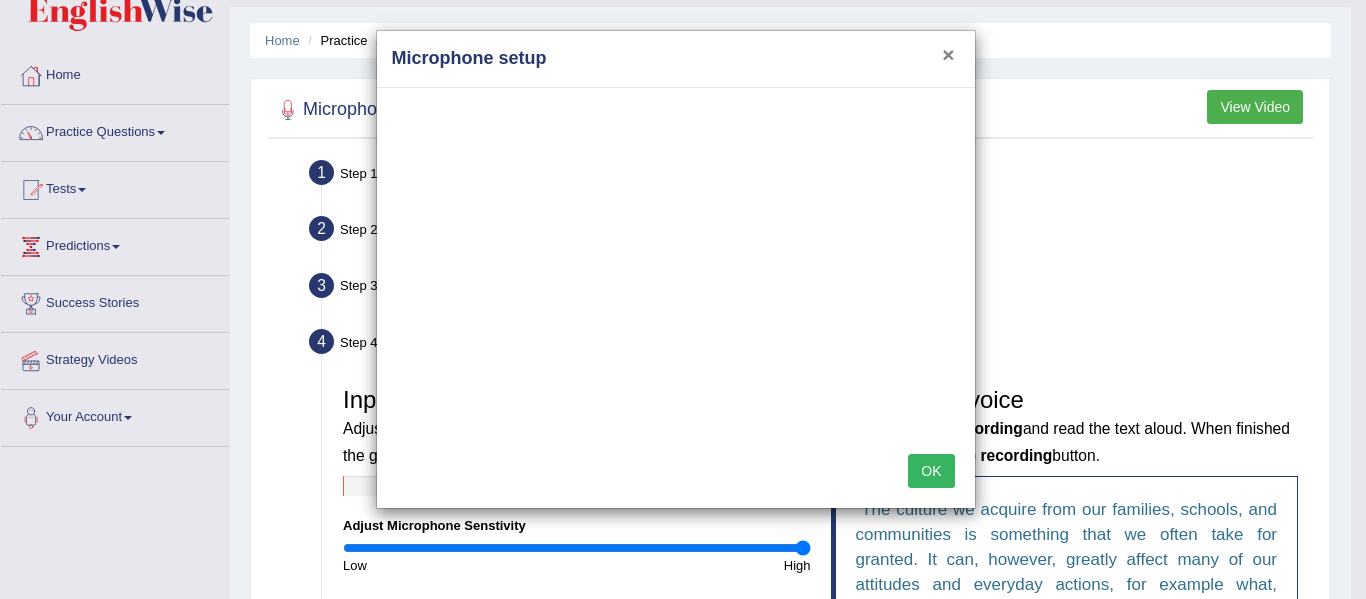 click on "×" at bounding box center (948, 54) 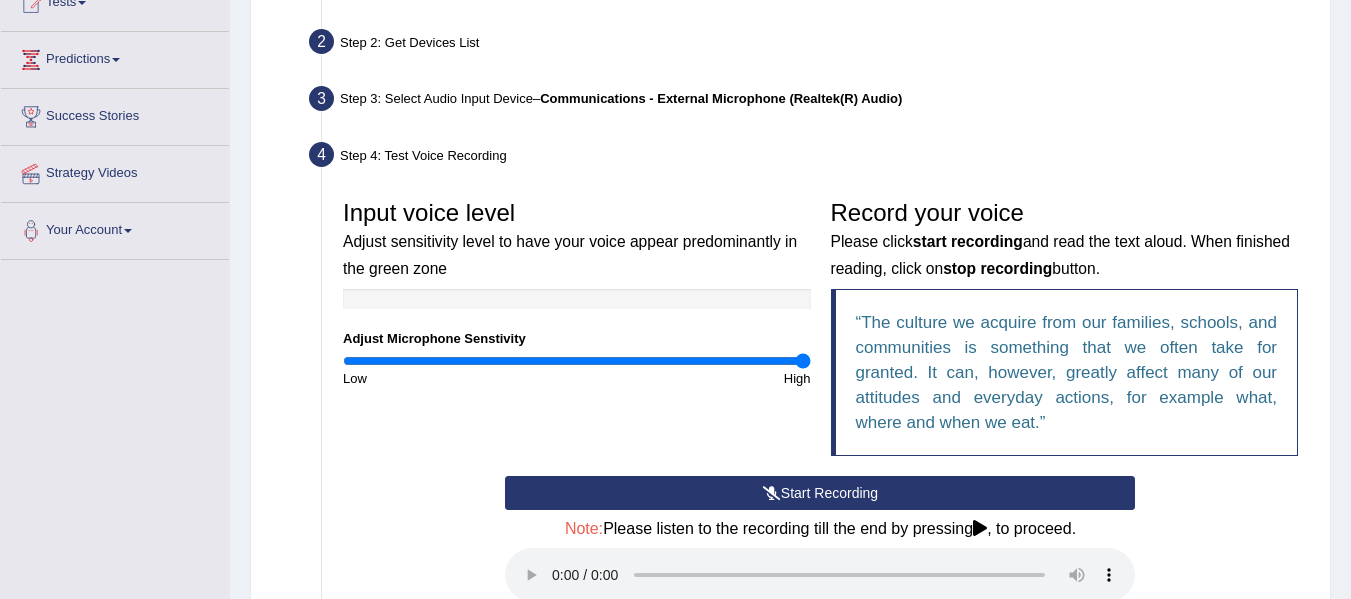 scroll, scrollTop: 251, scrollLeft: 0, axis: vertical 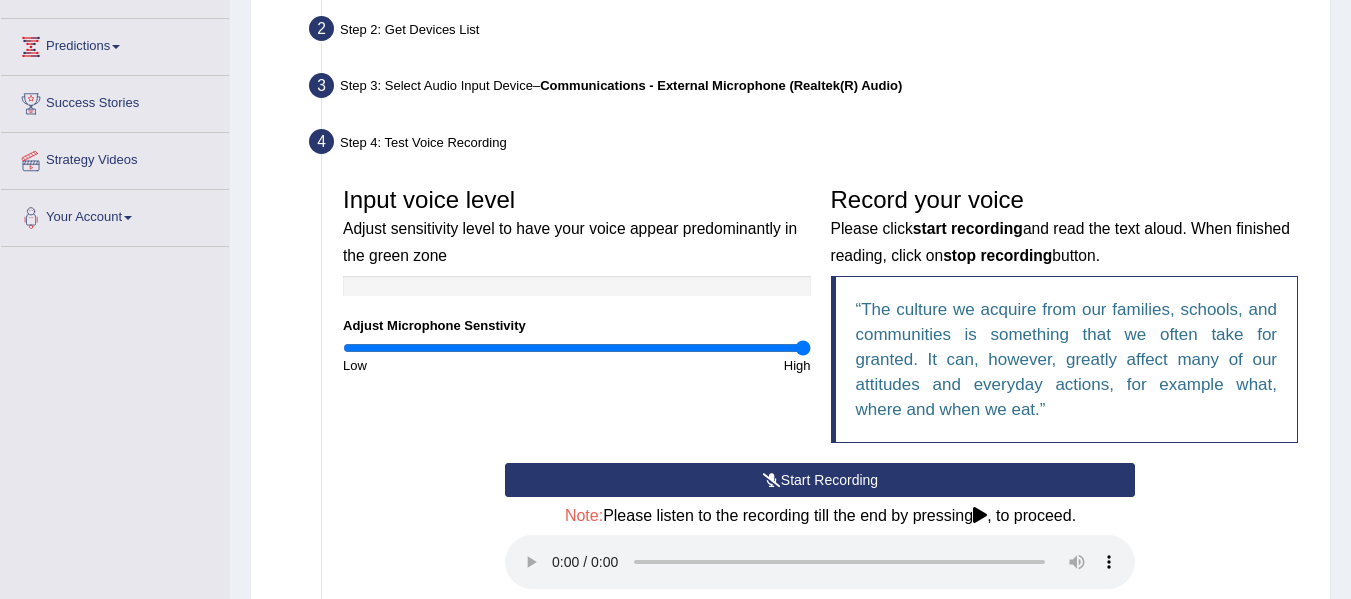 drag, startPoint x: 447, startPoint y: 278, endPoint x: 502, endPoint y: 288, distance: 55.9017 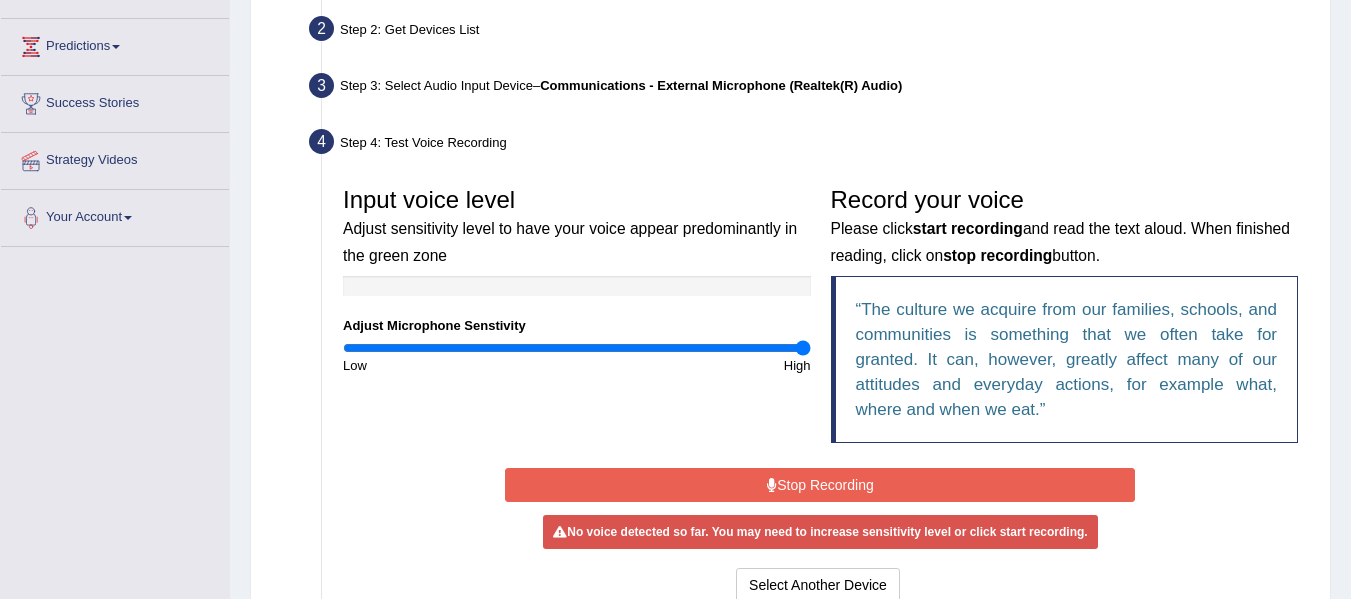 click at bounding box center (772, 485) 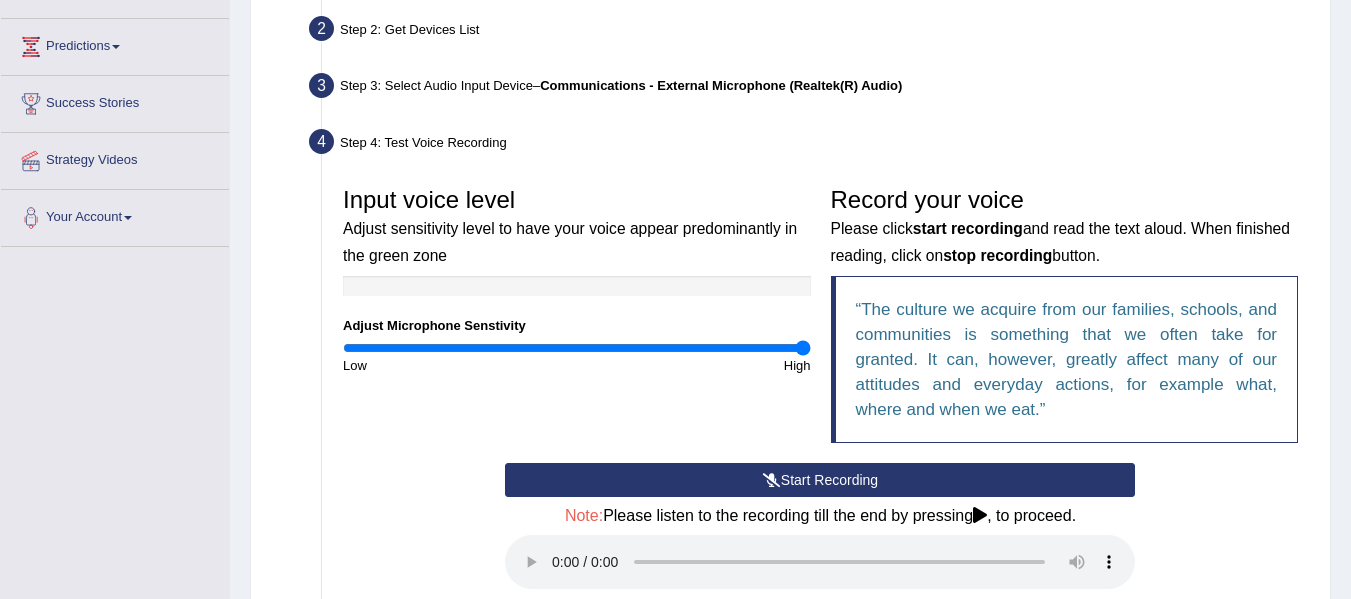 click at bounding box center [980, 515] 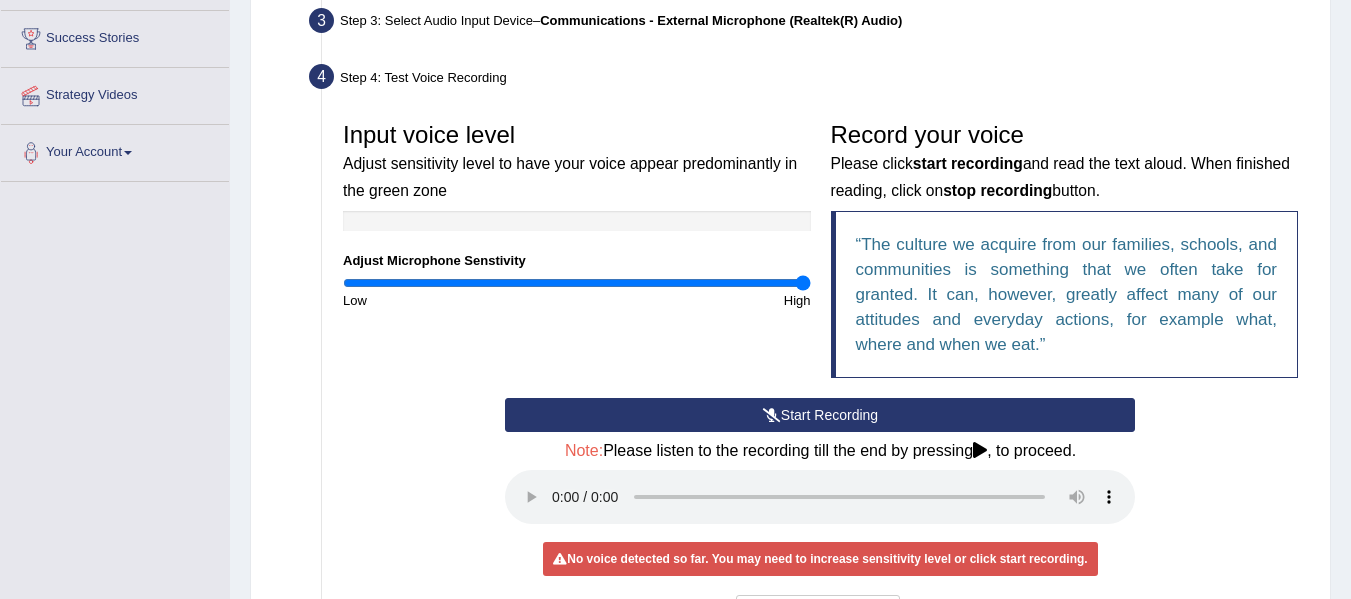 scroll, scrollTop: 351, scrollLeft: 0, axis: vertical 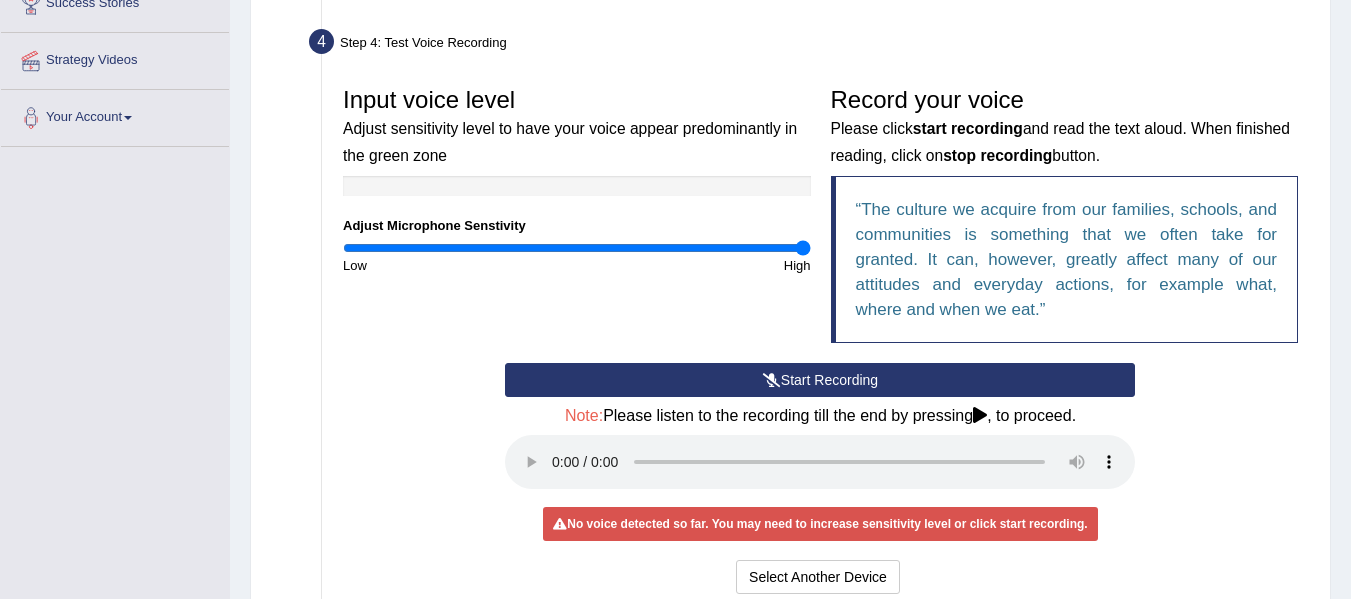 click on "No voice detected so far. You may need to increase sensitivity level or click start recording." at bounding box center [820, 524] 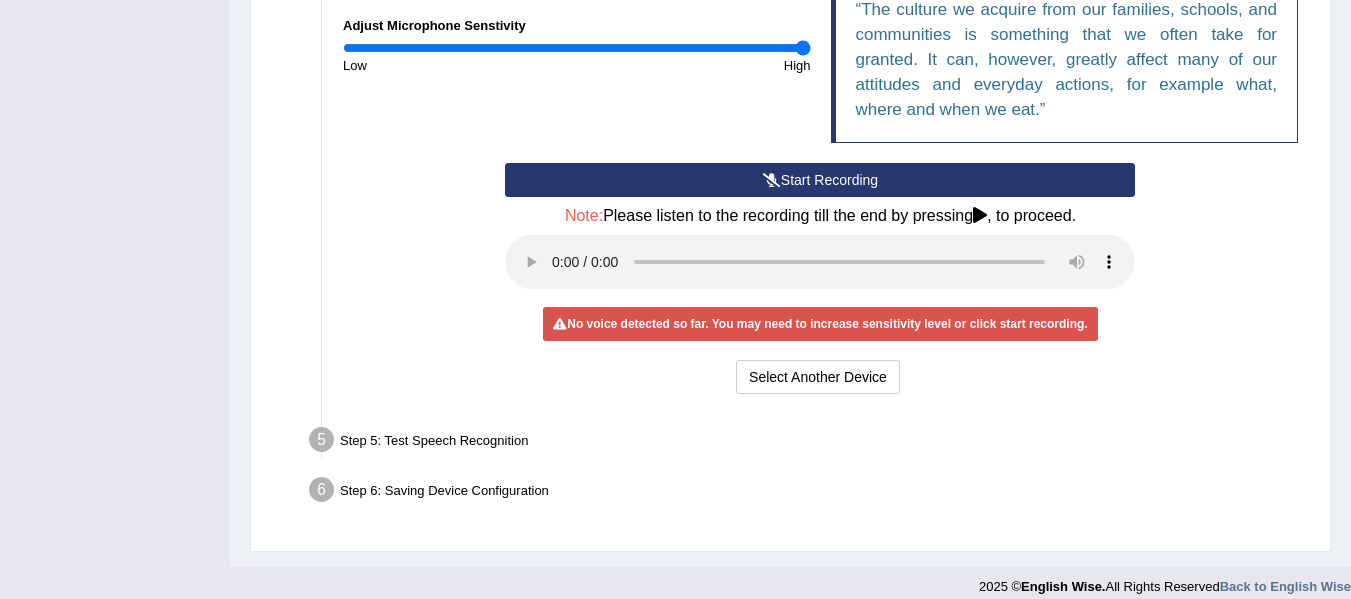 scroll, scrollTop: 569, scrollLeft: 0, axis: vertical 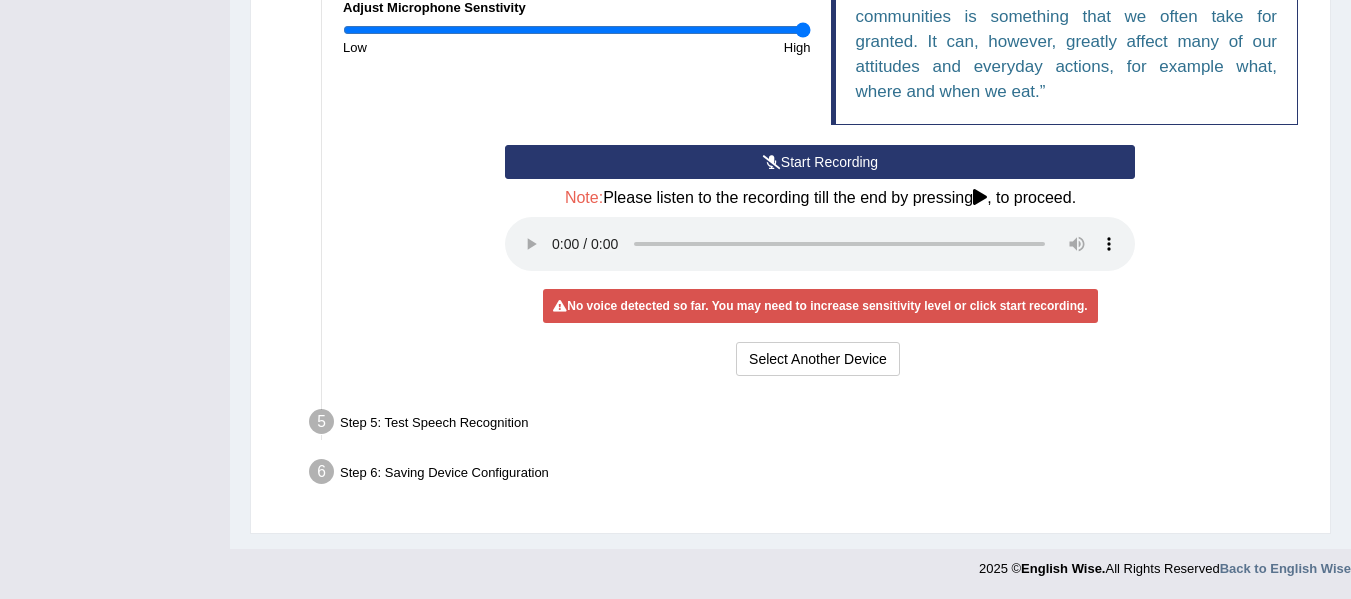 click on "Step 5: Test Speech Recognition" at bounding box center (810, 425) 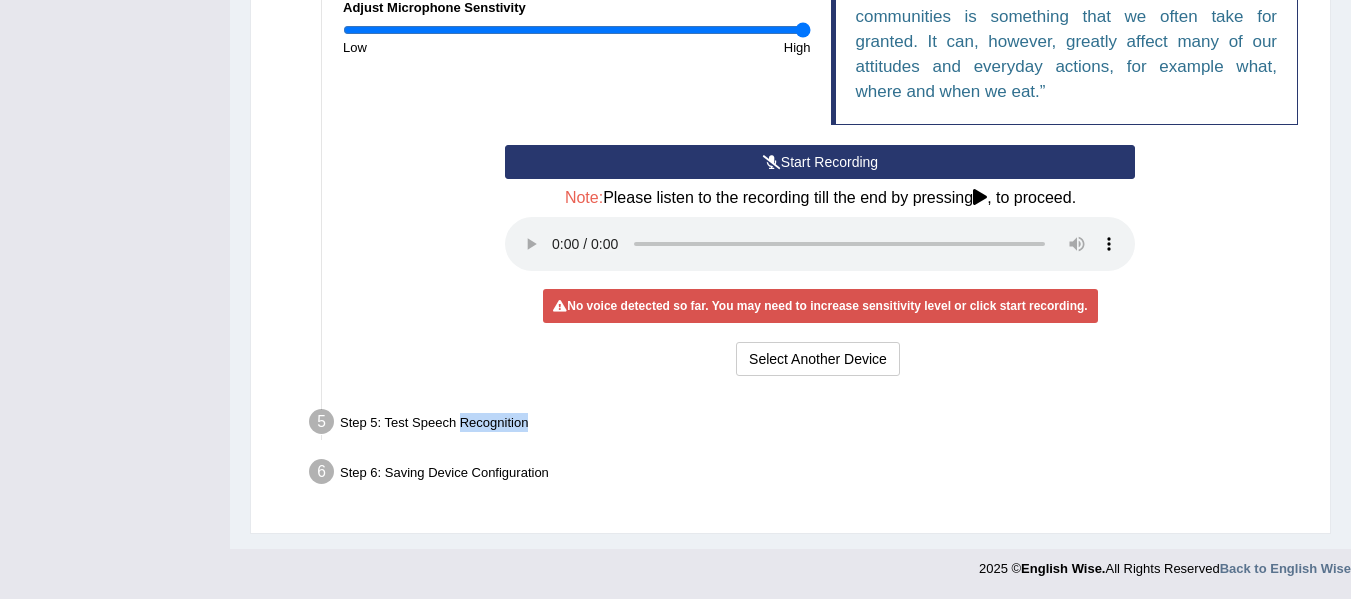 click on "Step 5: Test Speech Recognition" at bounding box center (810, 425) 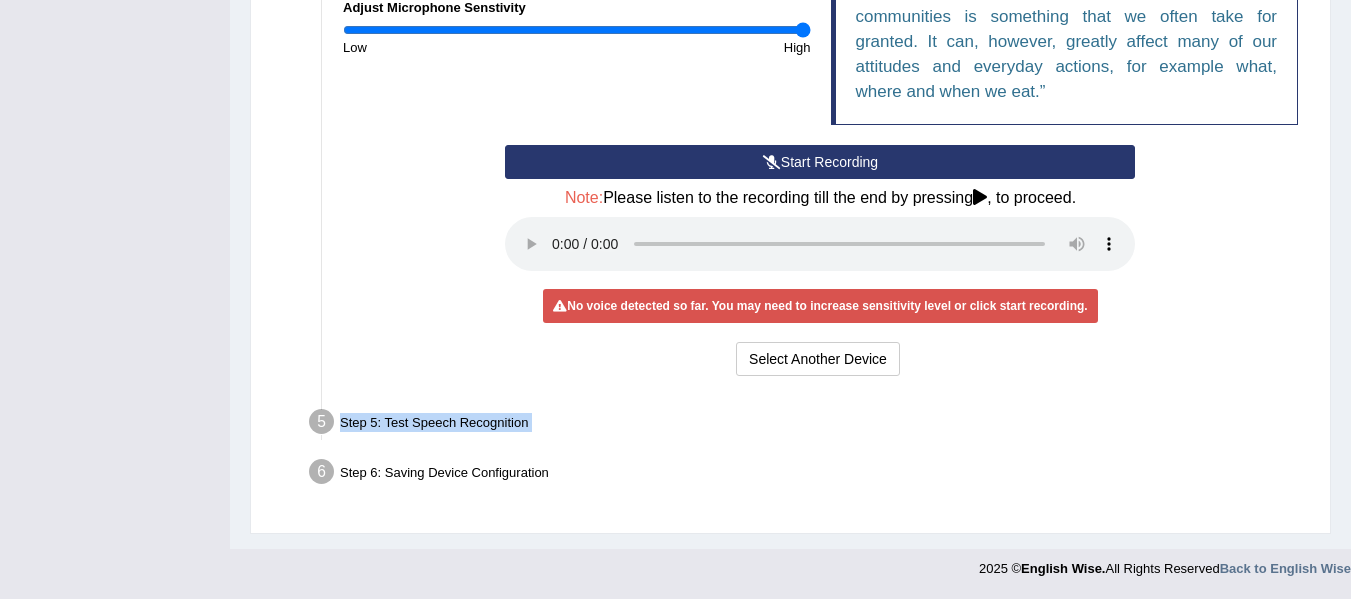 click on "Step 5: Test Speech Recognition" at bounding box center (810, 425) 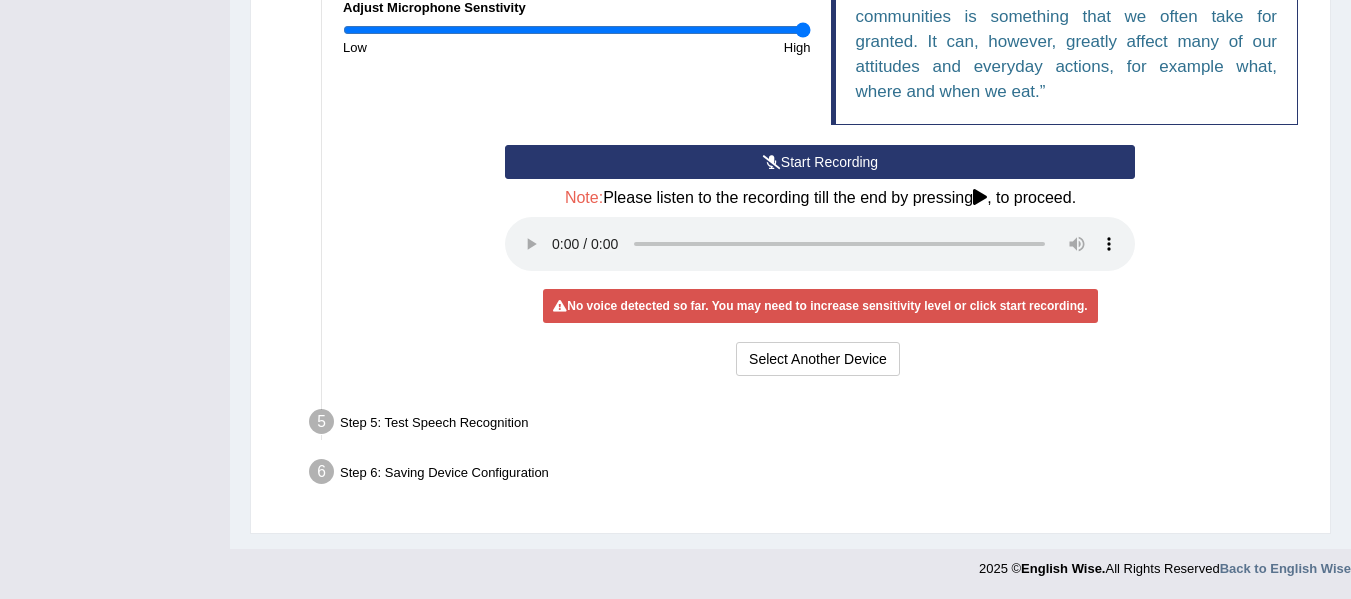 click on "Step 6: Saving Device Configuration" at bounding box center [810, 475] 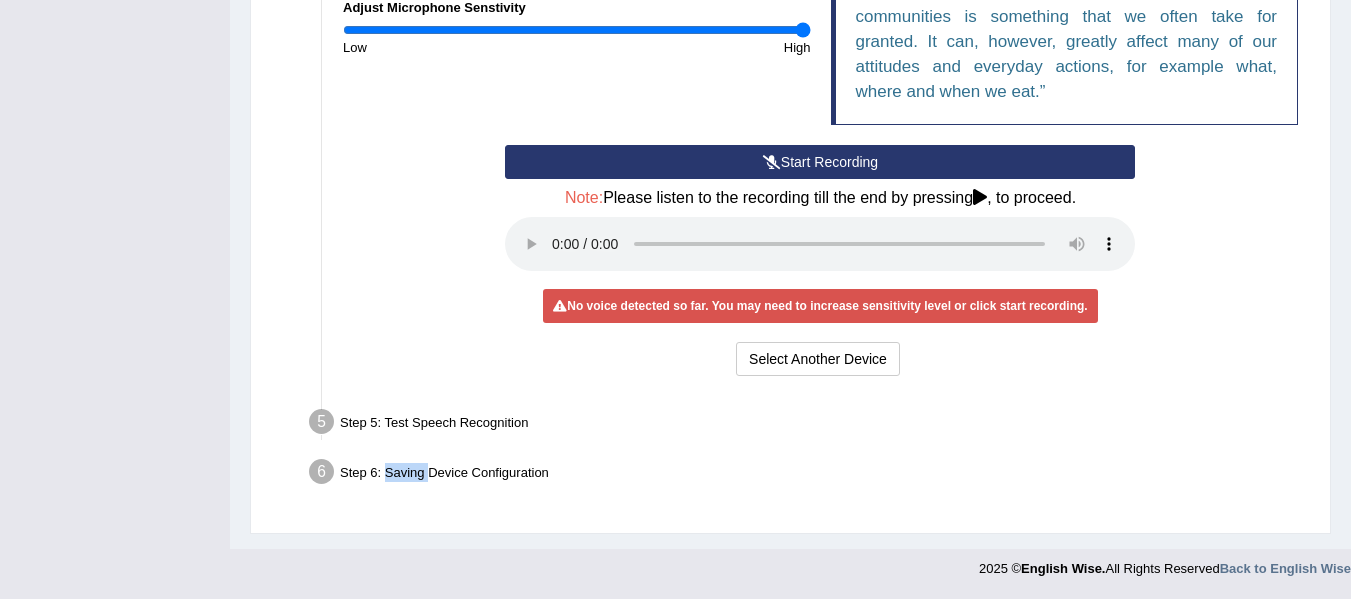click on "Step 6: Saving Device Configuration" at bounding box center [810, 475] 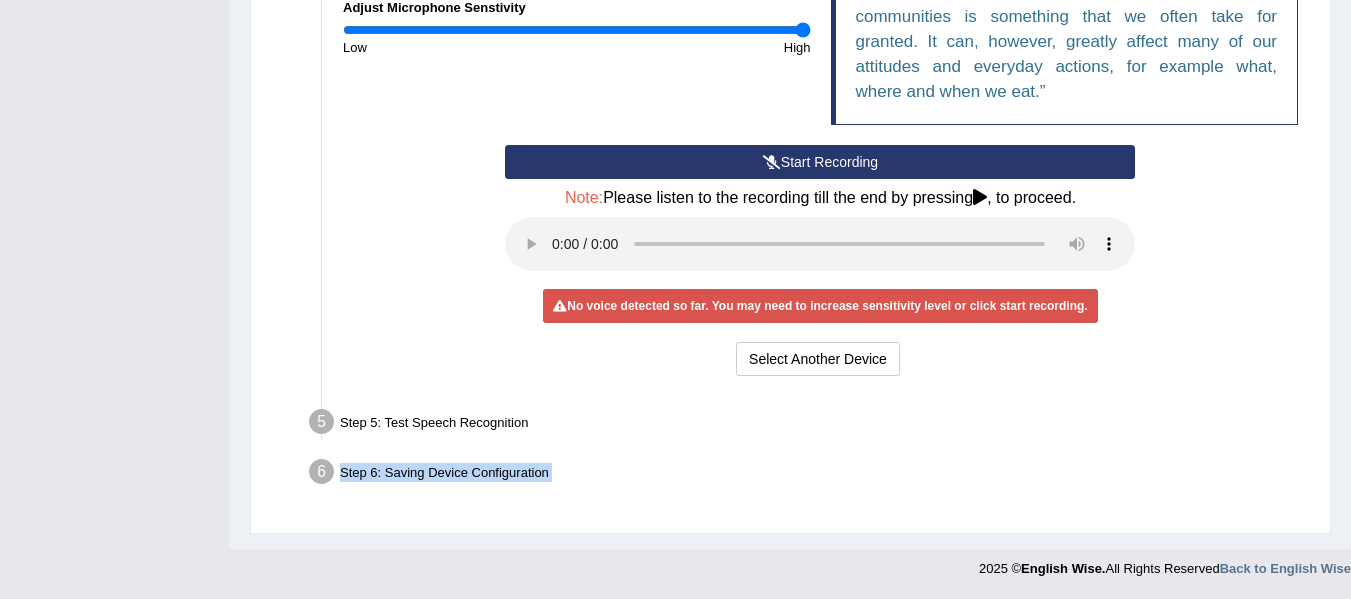 click on "Step 6: Saving Device Configuration" at bounding box center [810, 475] 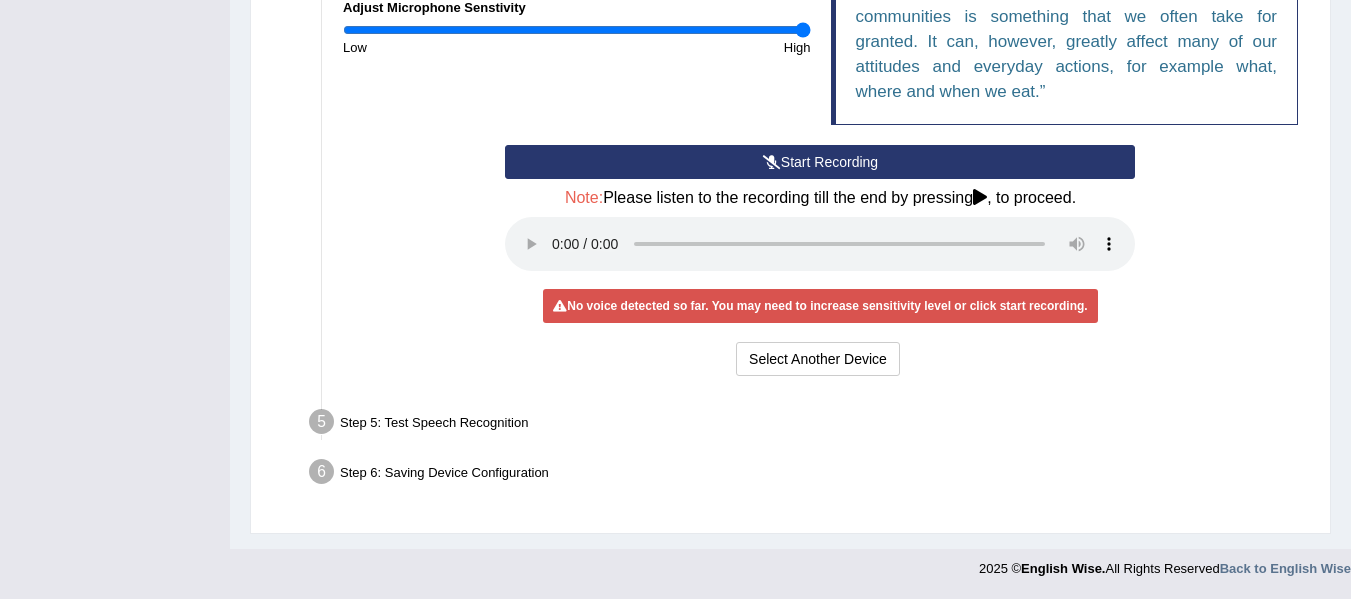 click on "Step 5: Test Speech Recognition" at bounding box center [810, 425] 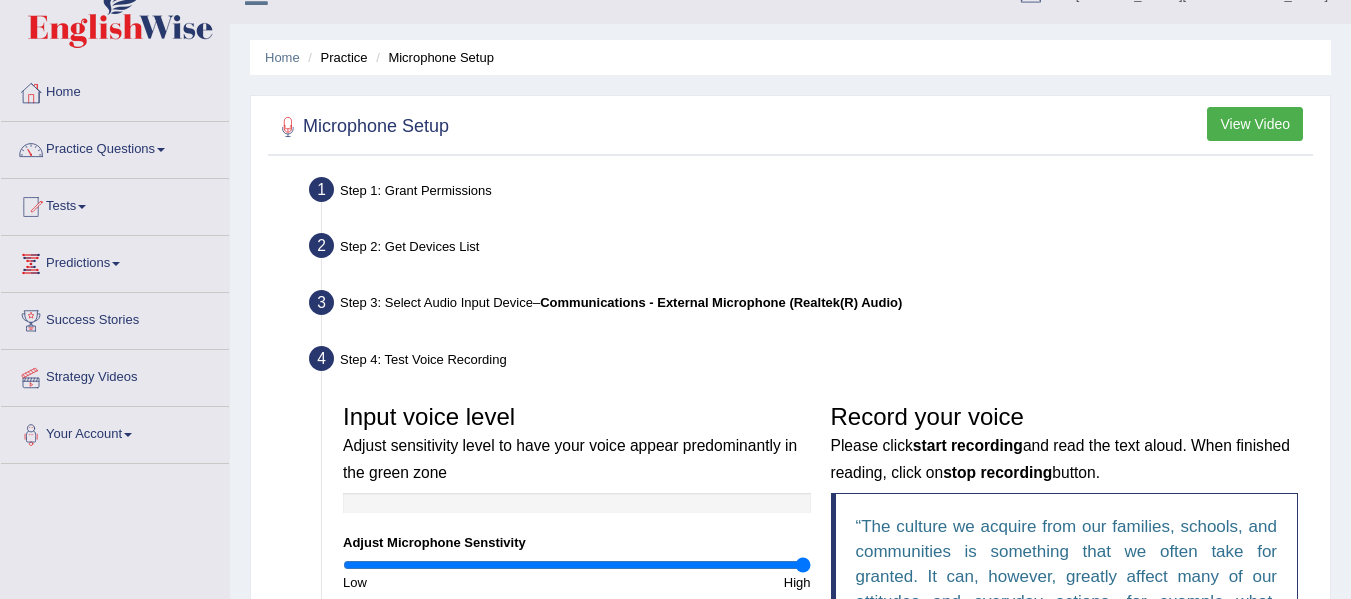 scroll, scrollTop: 0, scrollLeft: 0, axis: both 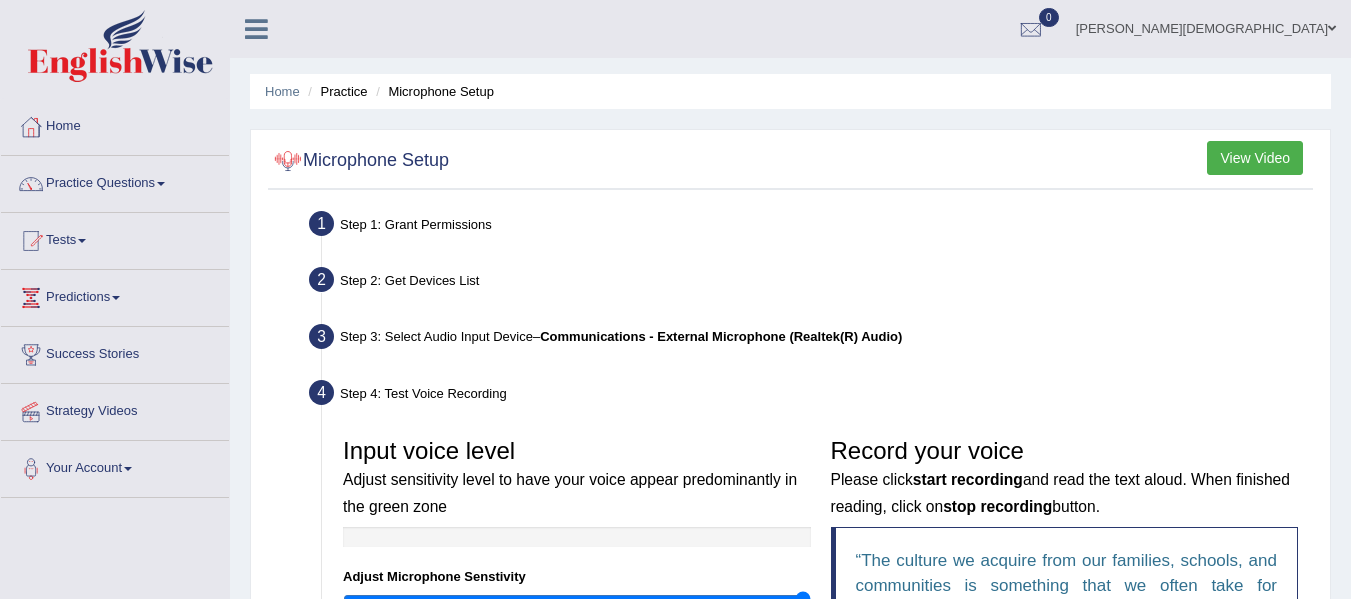 click at bounding box center [288, 161] 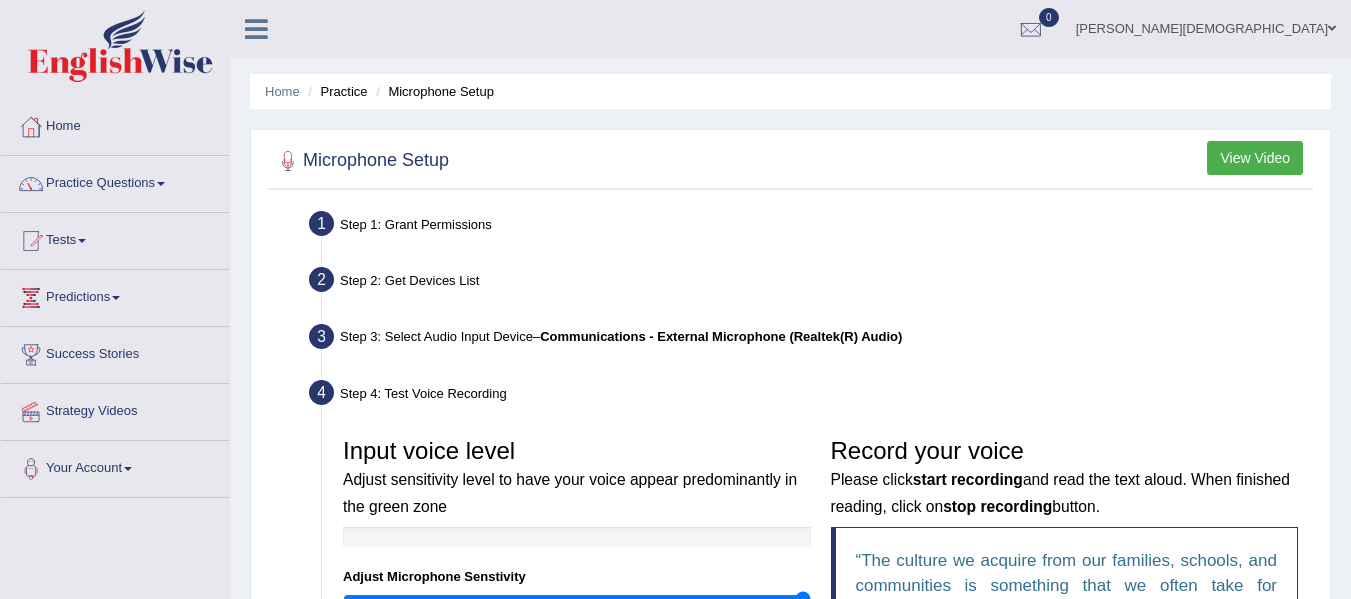 click on "Practice Questions" at bounding box center [115, 181] 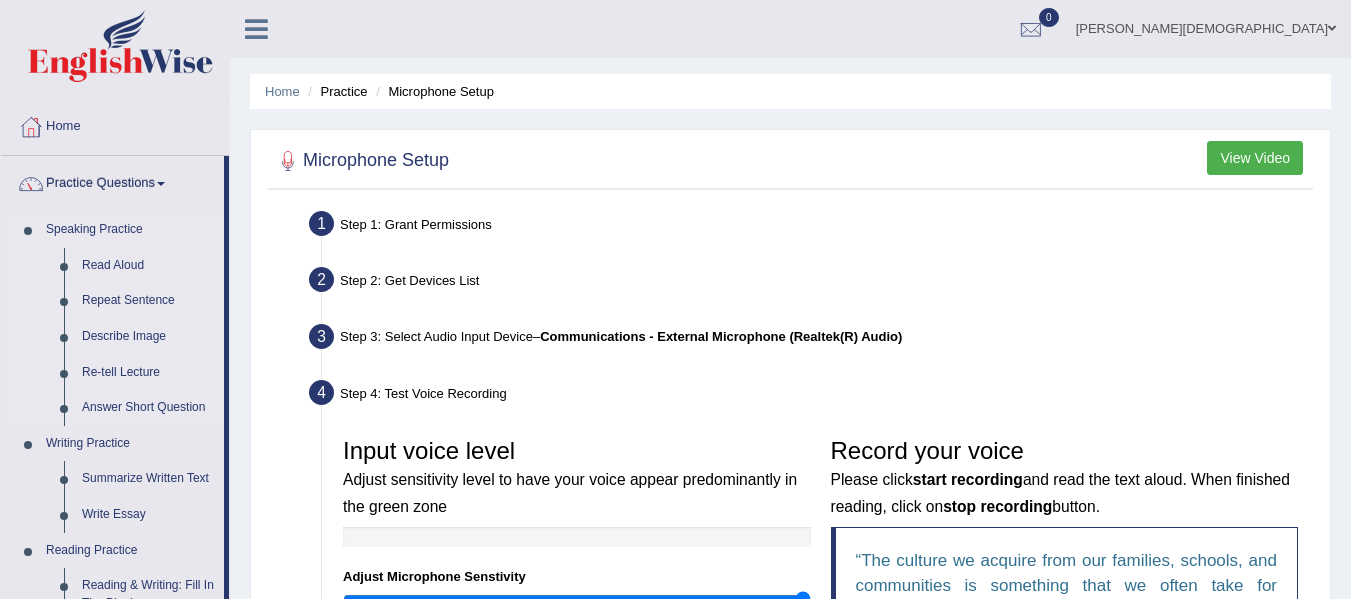 click on "Repeat Sentence" at bounding box center (148, 301) 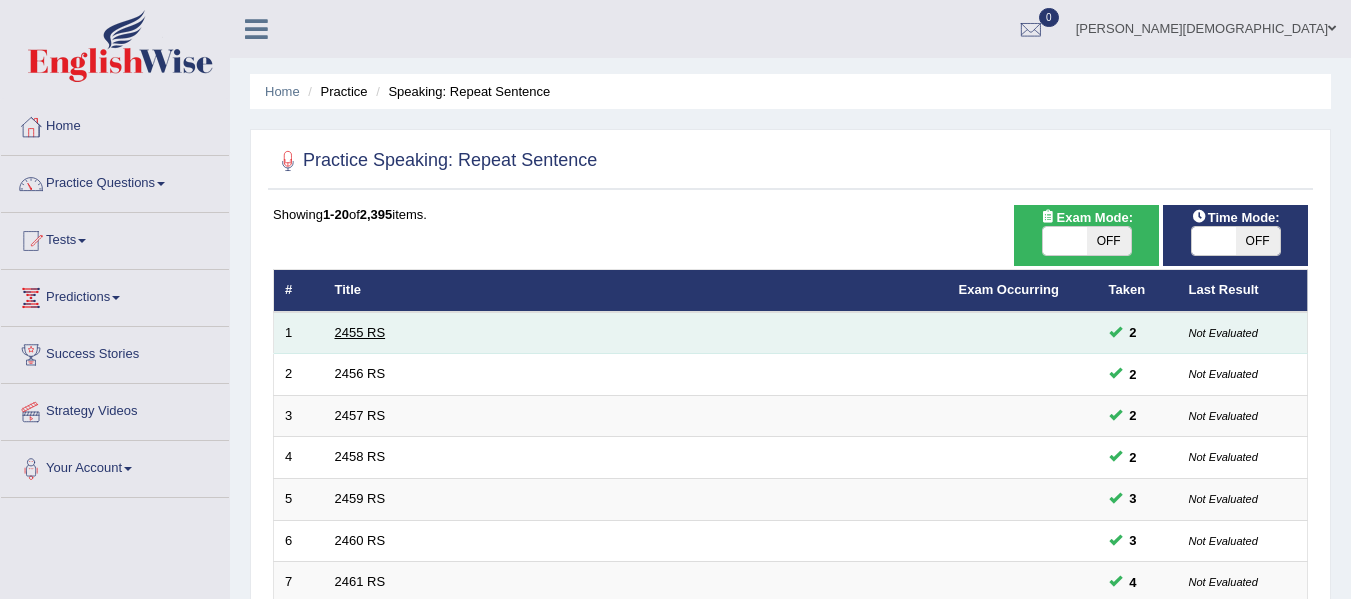 scroll, scrollTop: 0, scrollLeft: 0, axis: both 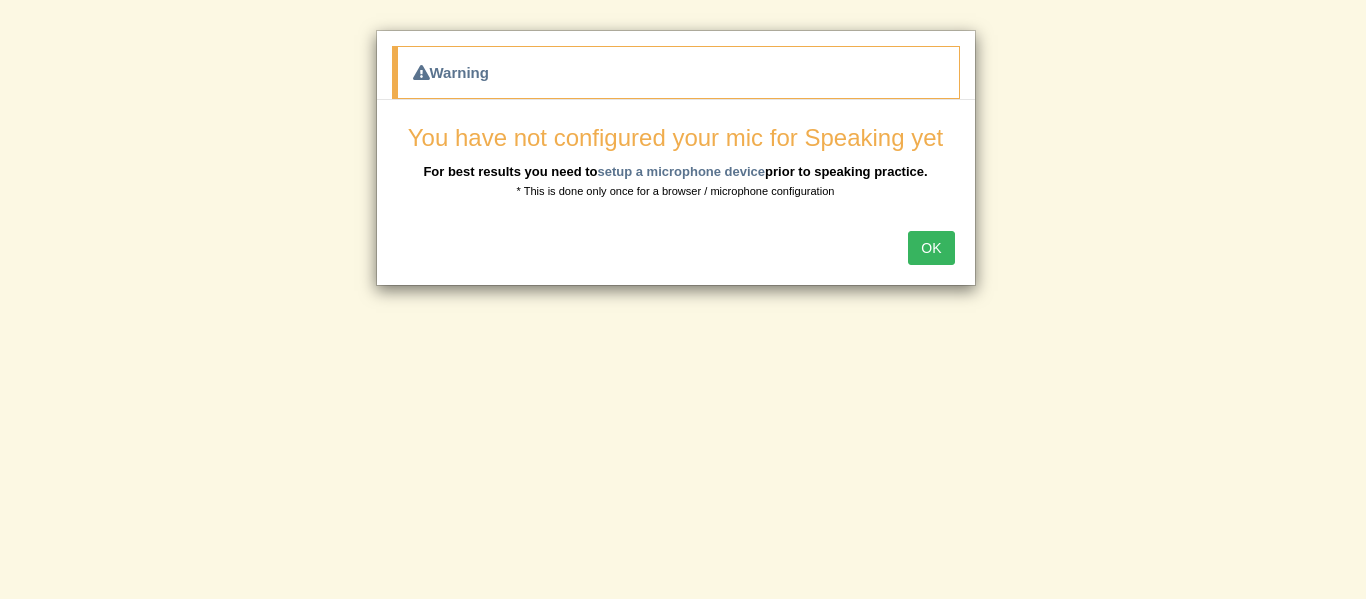 click on "OK" at bounding box center (931, 248) 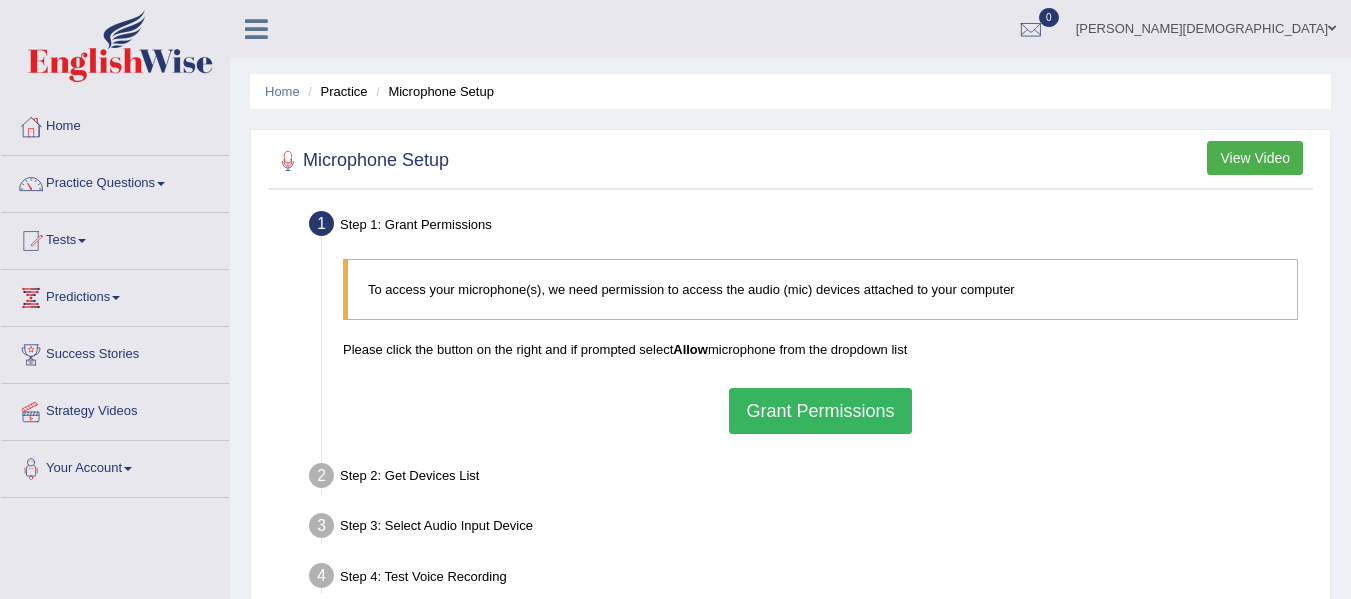 scroll, scrollTop: 0, scrollLeft: 0, axis: both 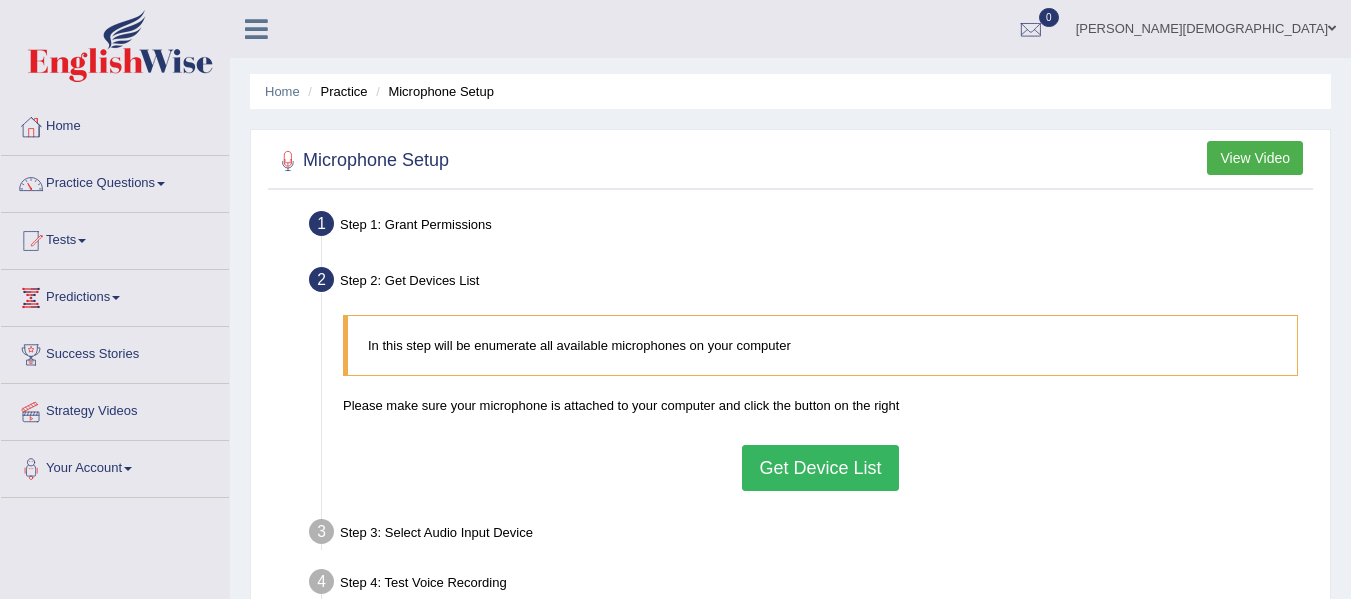 click on "Get Device List" at bounding box center (820, 468) 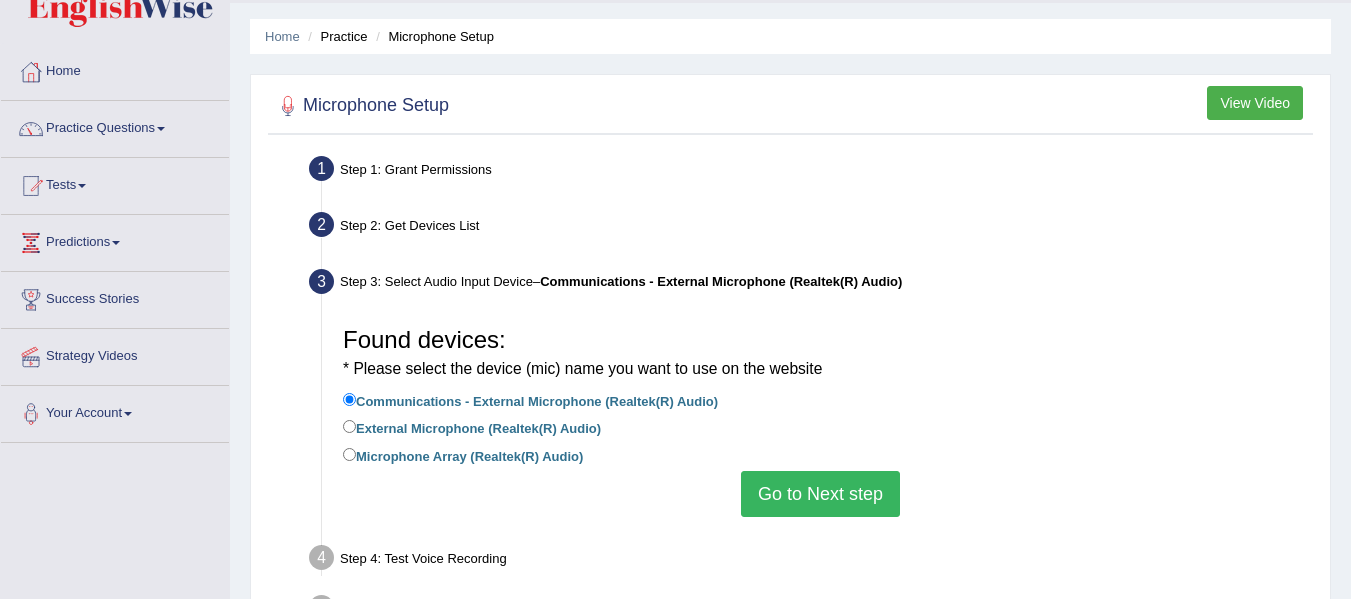 scroll, scrollTop: 100, scrollLeft: 0, axis: vertical 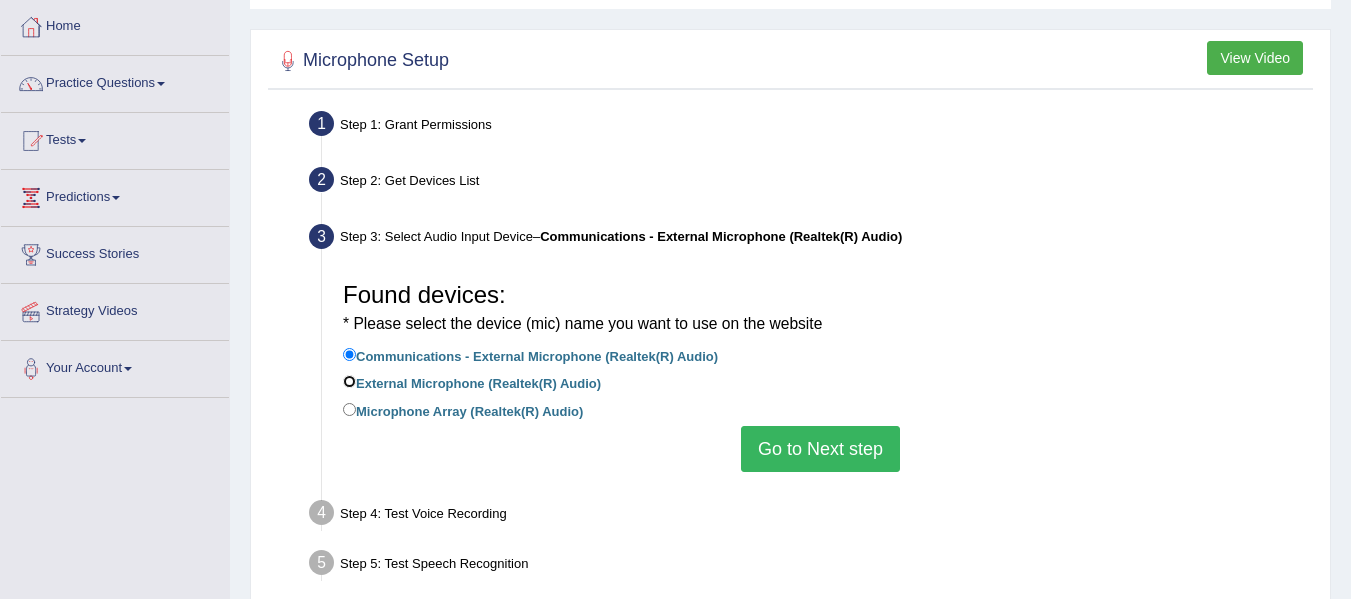 click on "External Microphone (Realtek(R) Audio)" at bounding box center (349, 381) 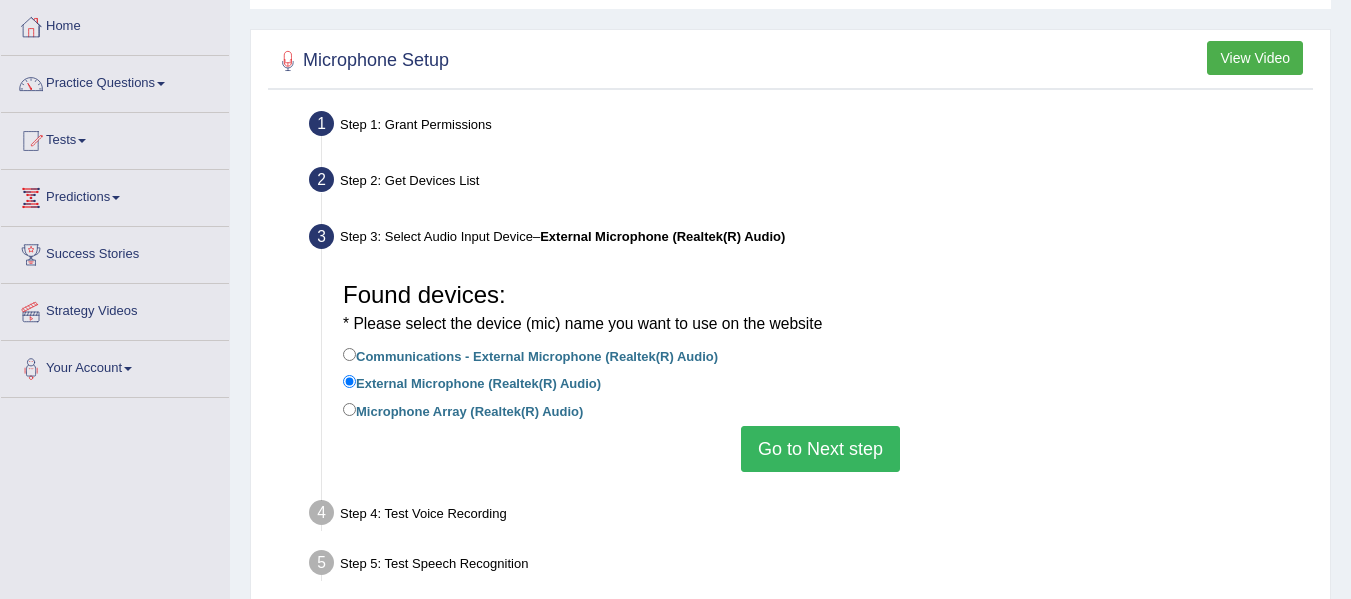 click on "Go to Next step" at bounding box center (820, 449) 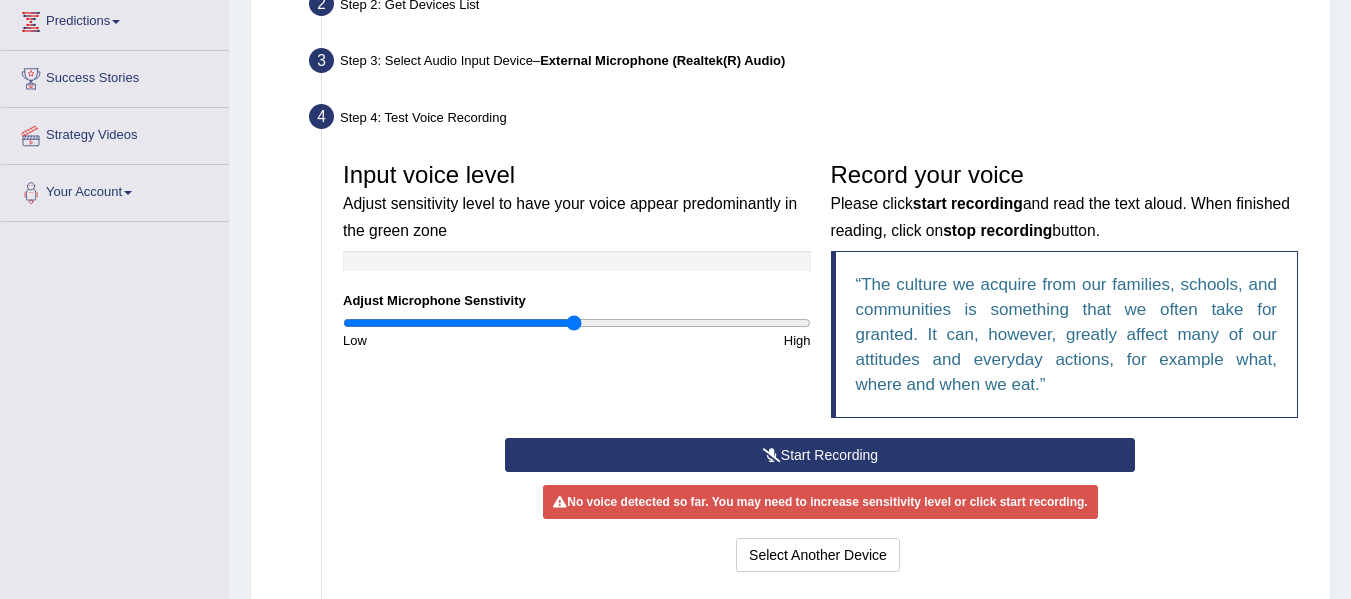 scroll, scrollTop: 300, scrollLeft: 0, axis: vertical 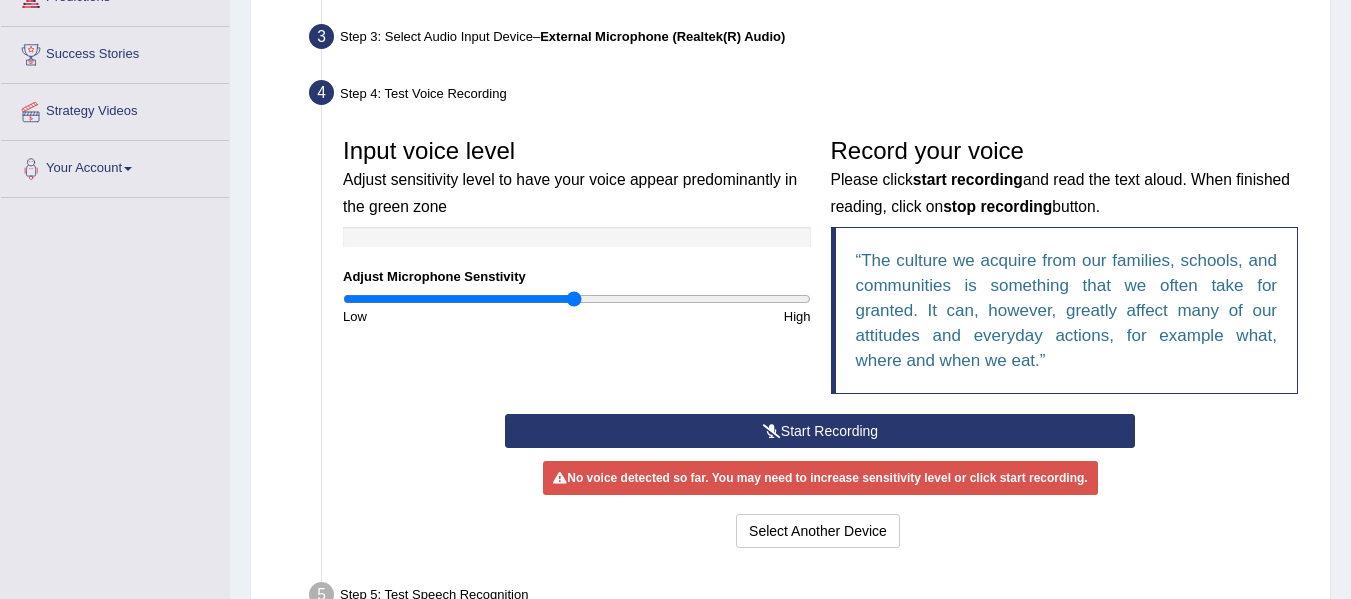 click on "Start Recording" at bounding box center (820, 431) 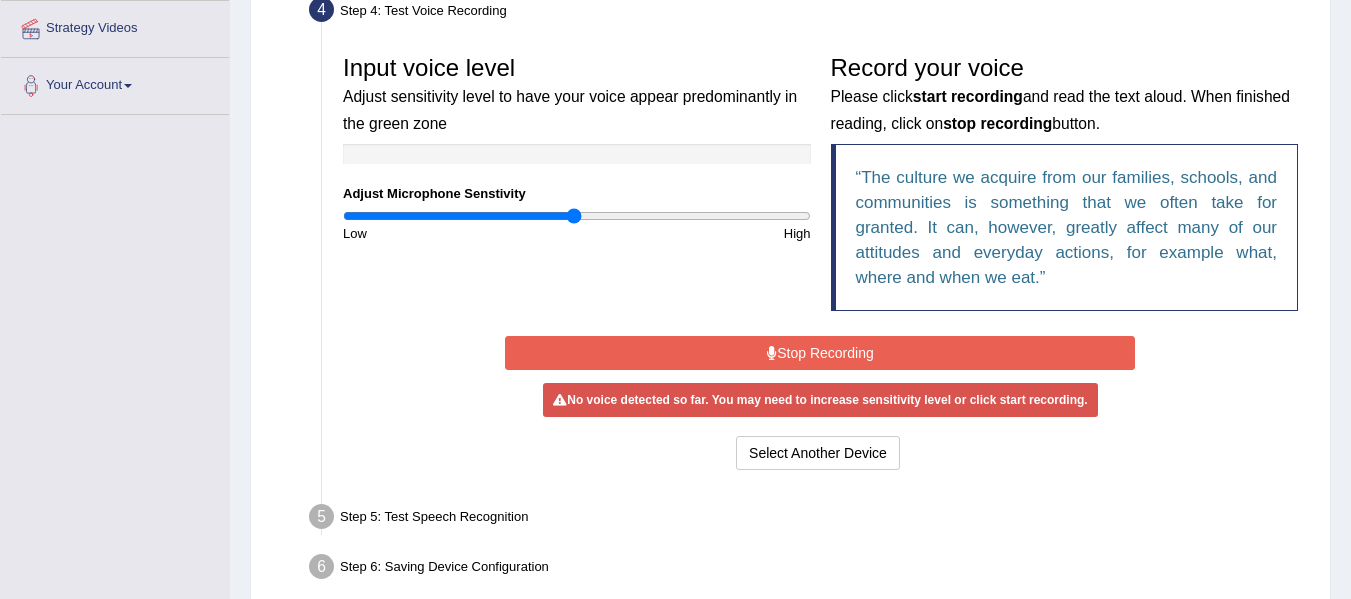 scroll, scrollTop: 78, scrollLeft: 0, axis: vertical 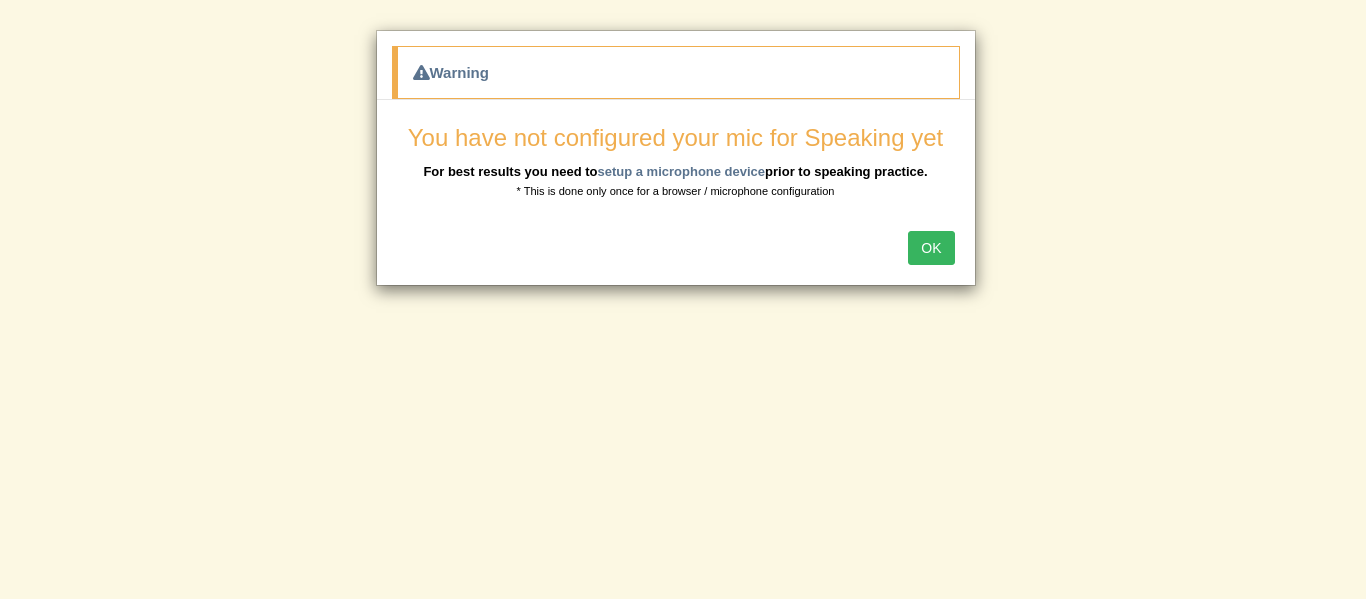 click on "OK" at bounding box center [931, 248] 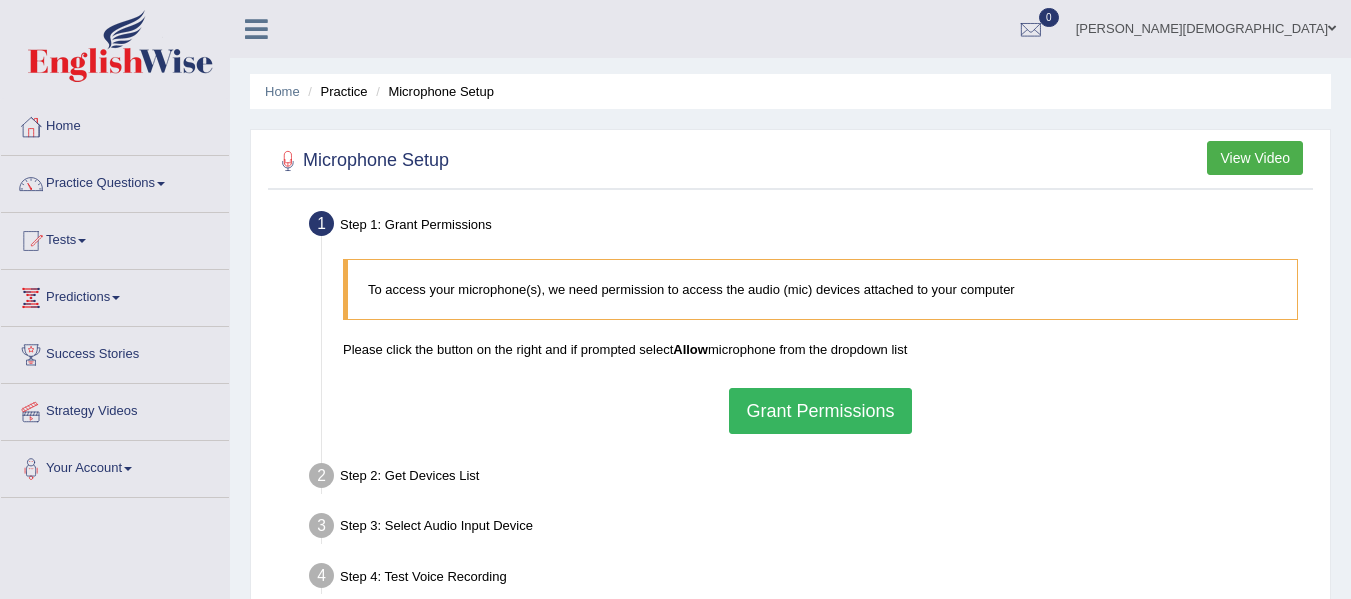 scroll, scrollTop: 0, scrollLeft: 0, axis: both 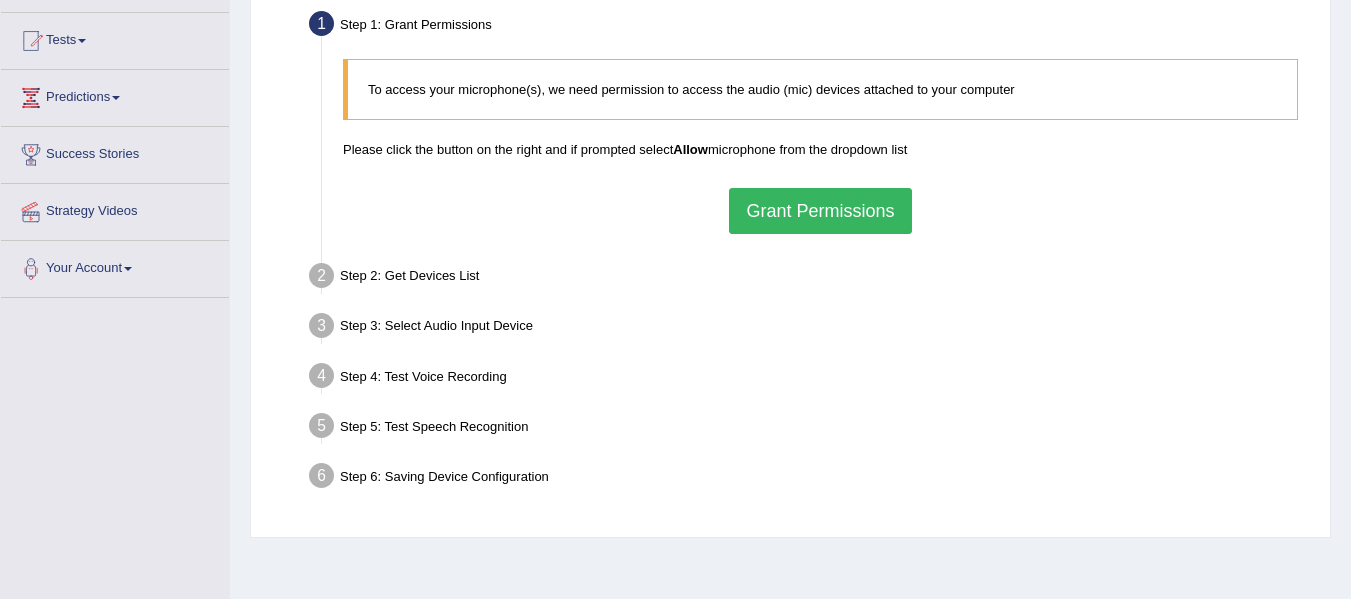 click on "Please click the button on the right and if prompted select  Allow  microphone from the dropdown list" at bounding box center (820, 149) 